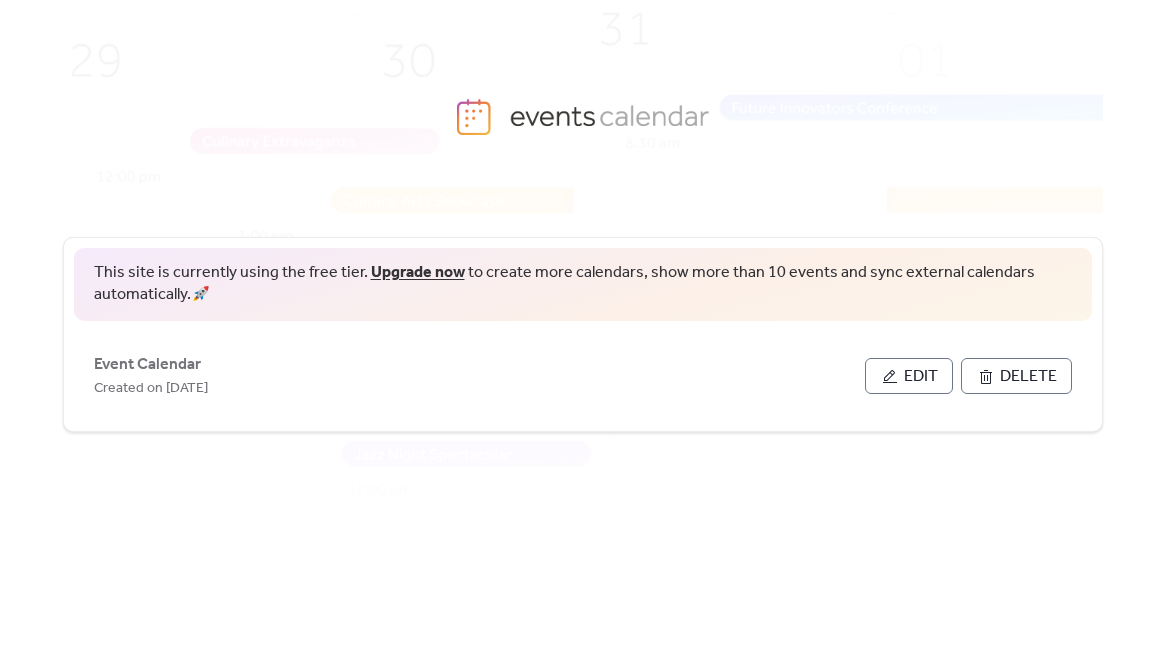 scroll, scrollTop: 0, scrollLeft: 0, axis: both 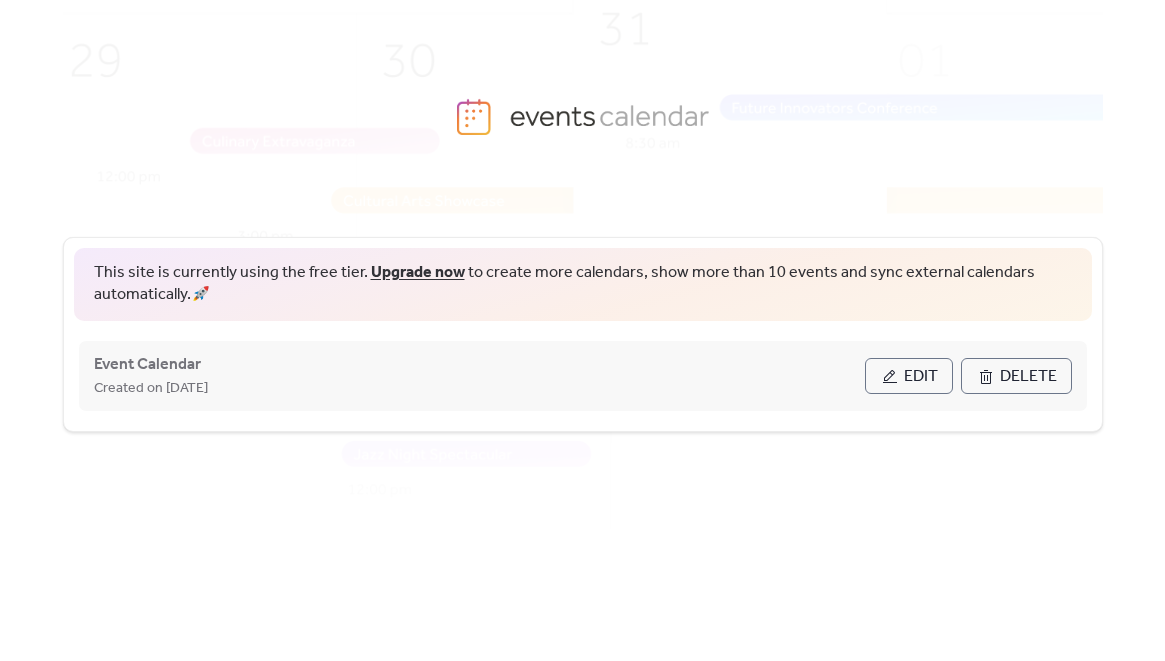click on "Edit" at bounding box center [921, 377] 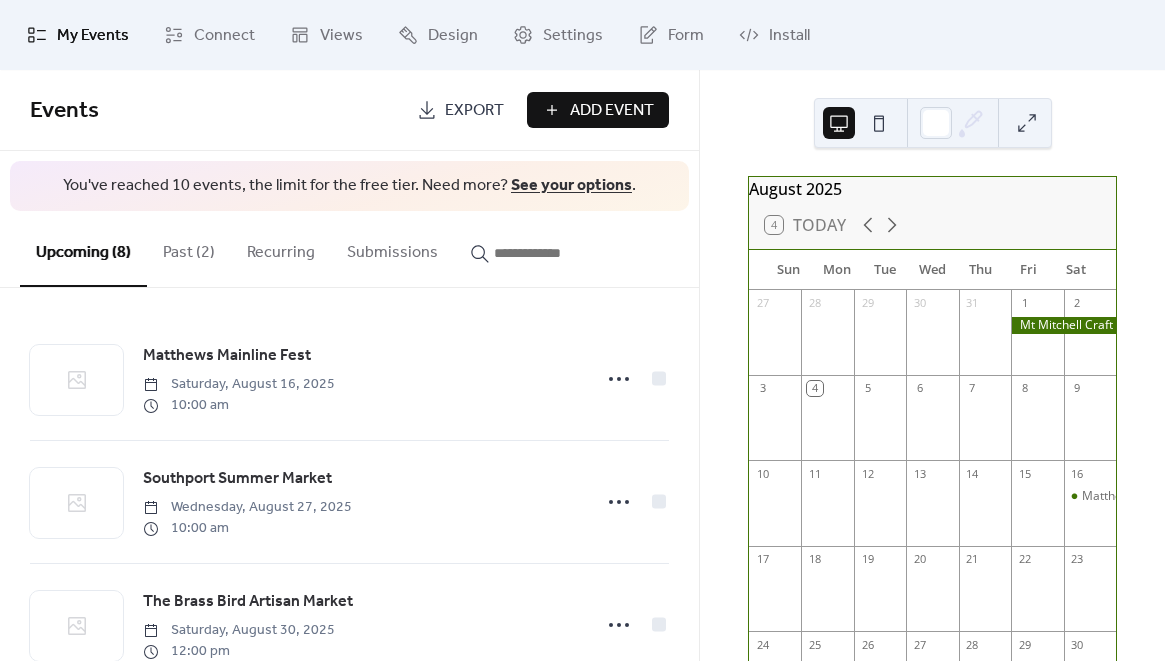 click on "Past (2)" at bounding box center [189, 248] 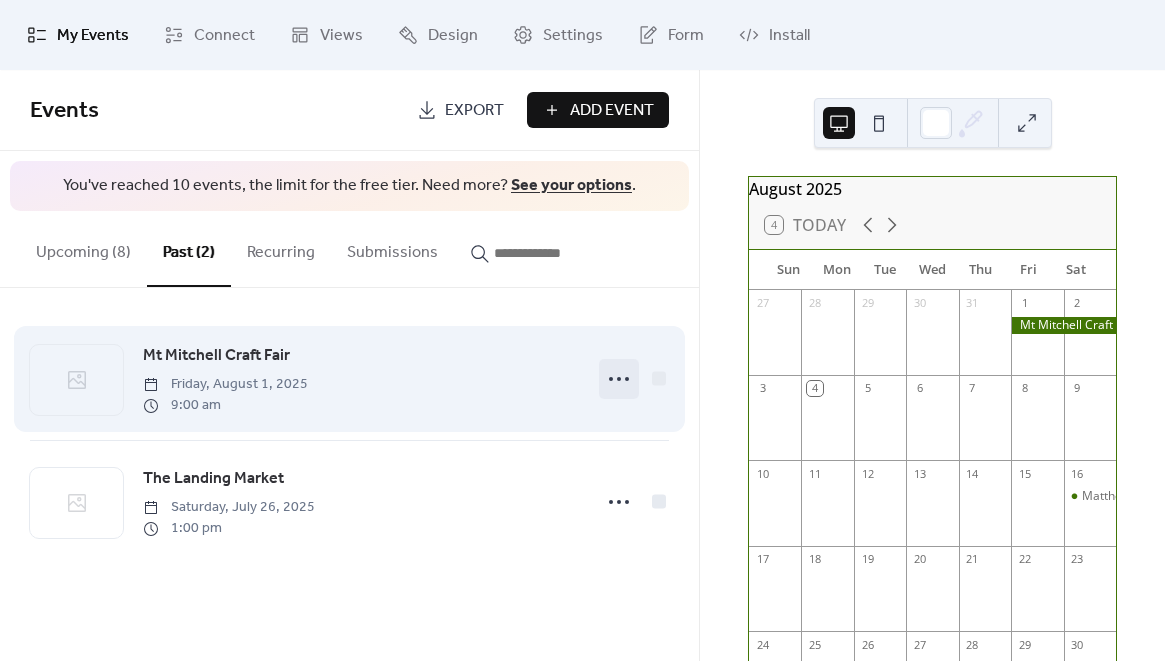 click 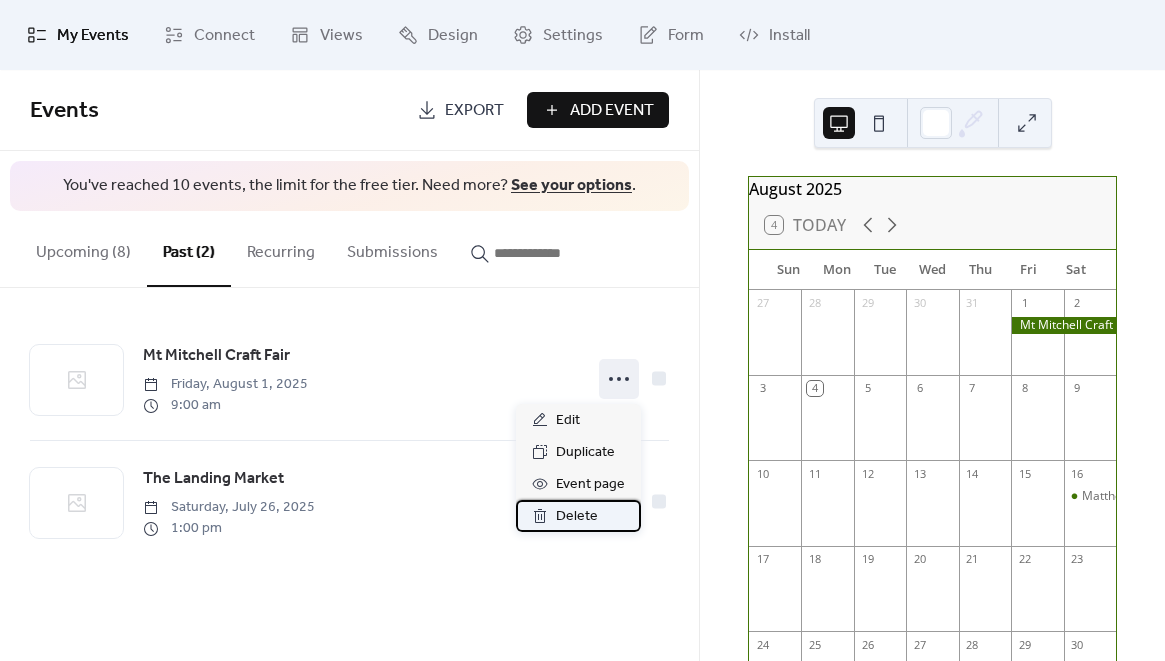 click on "Delete" at bounding box center [577, 517] 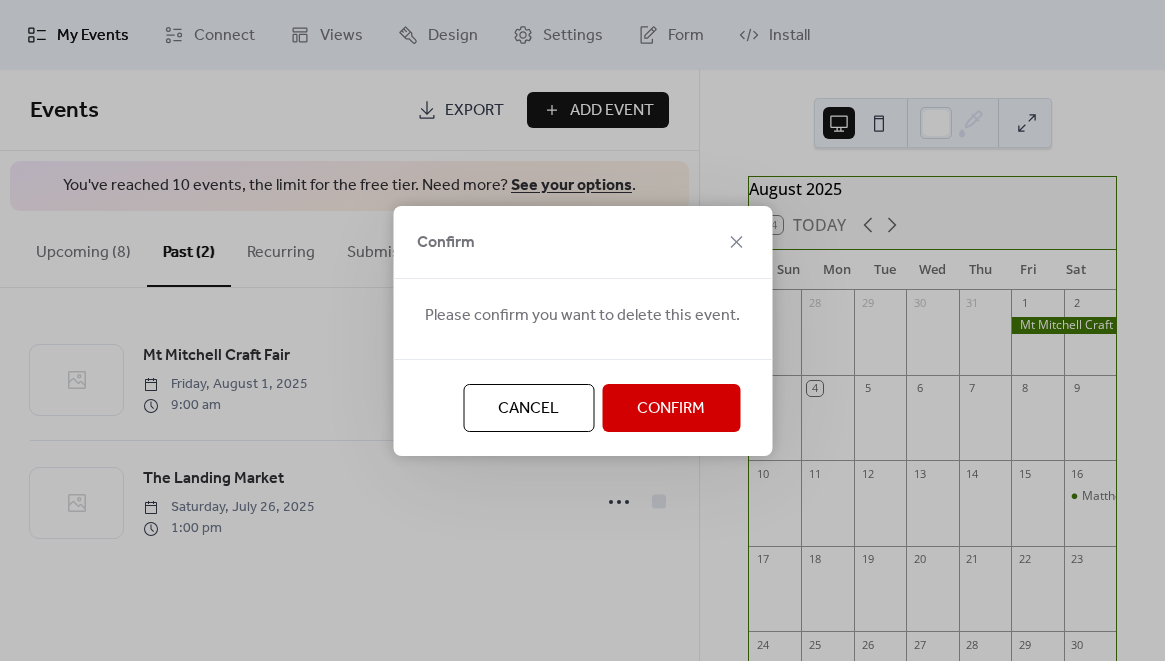 click on "Confirm" at bounding box center [671, 408] 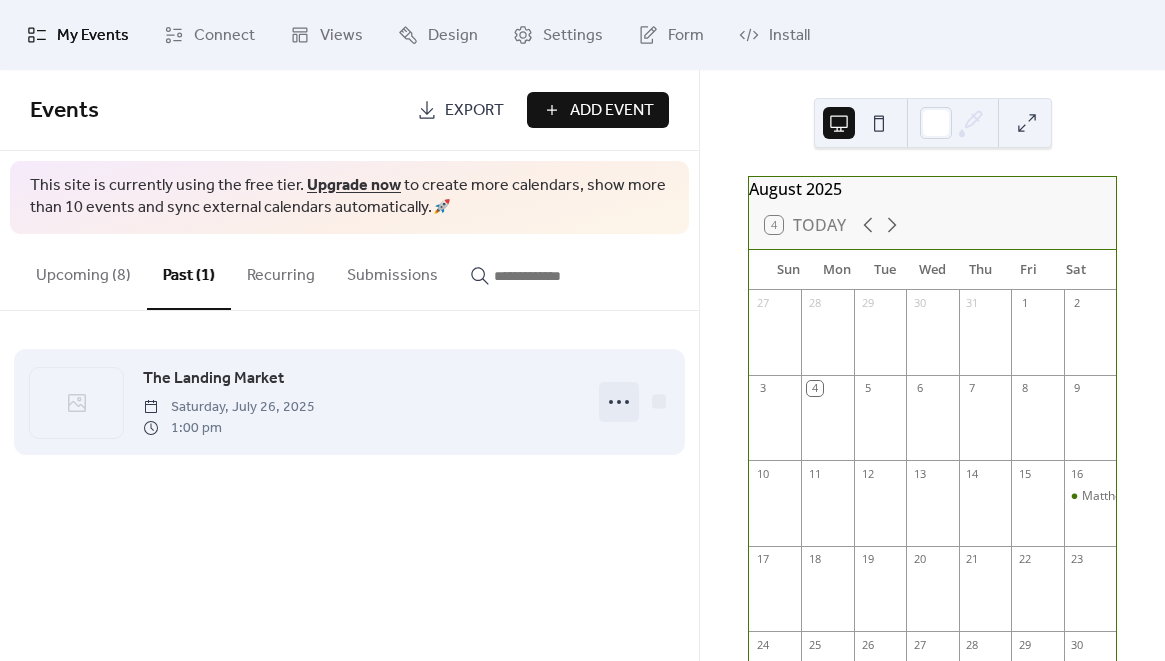 click 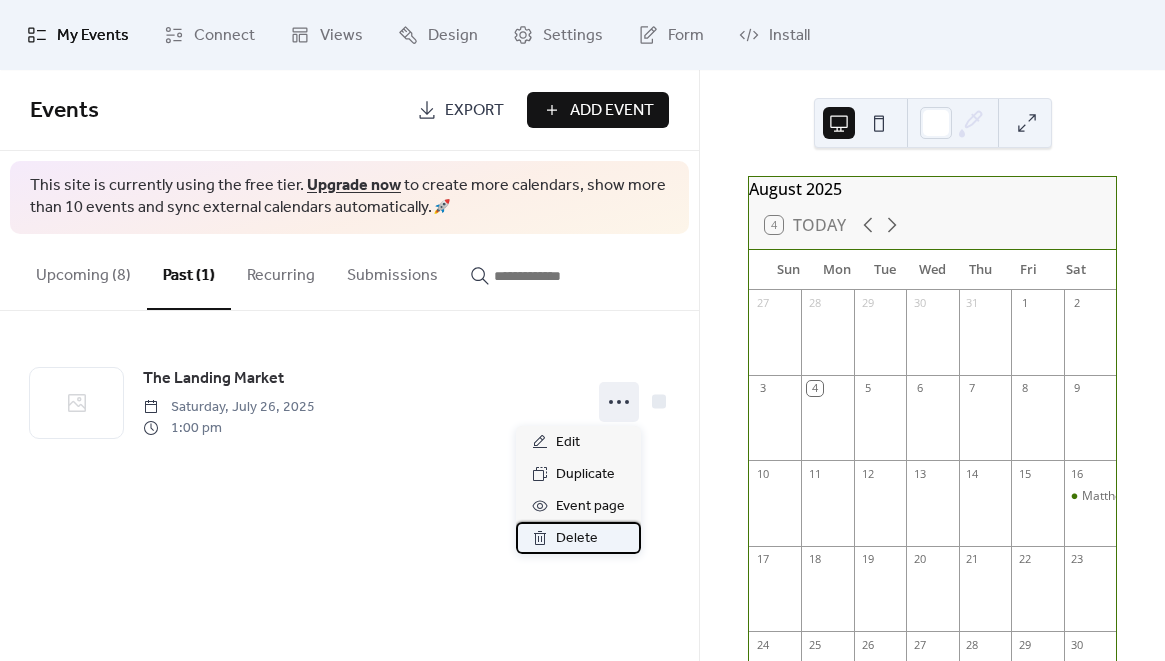 click on "Delete" at bounding box center [577, 539] 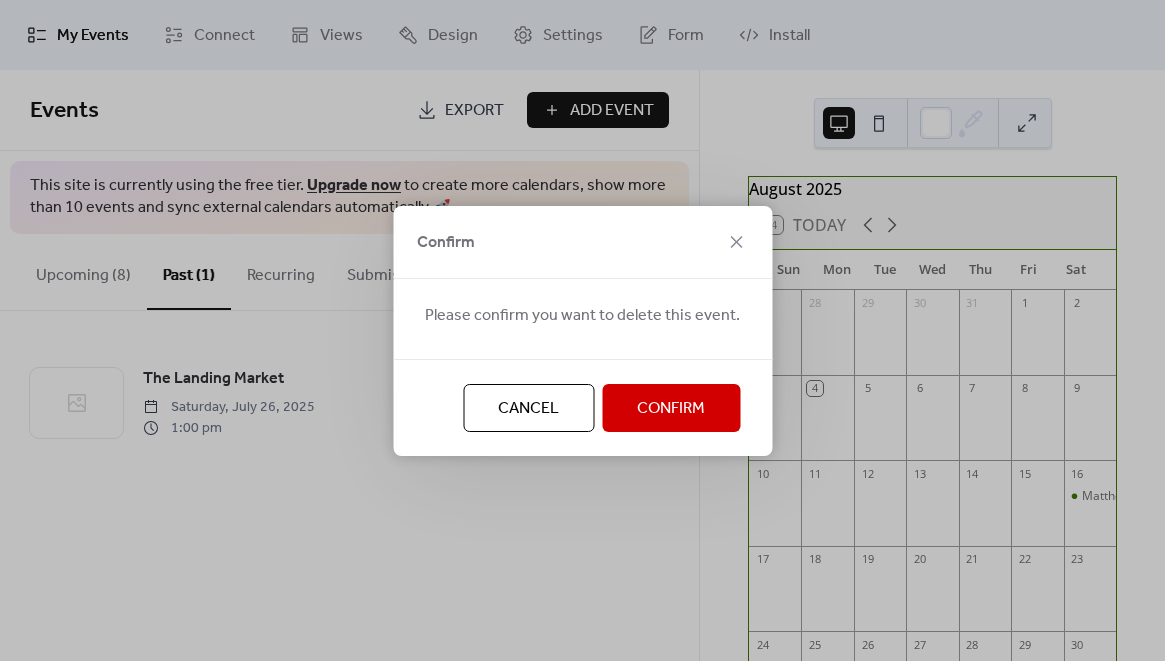 click on "Confirm" at bounding box center [671, 408] 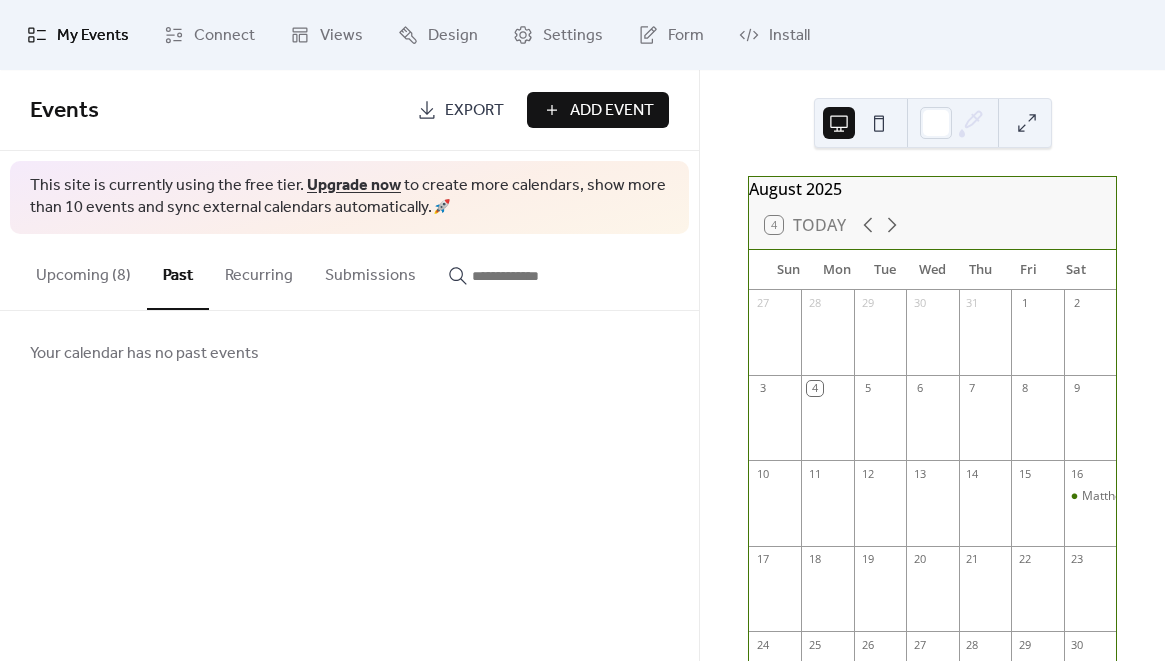 click on "Upcoming (8)" at bounding box center [83, 271] 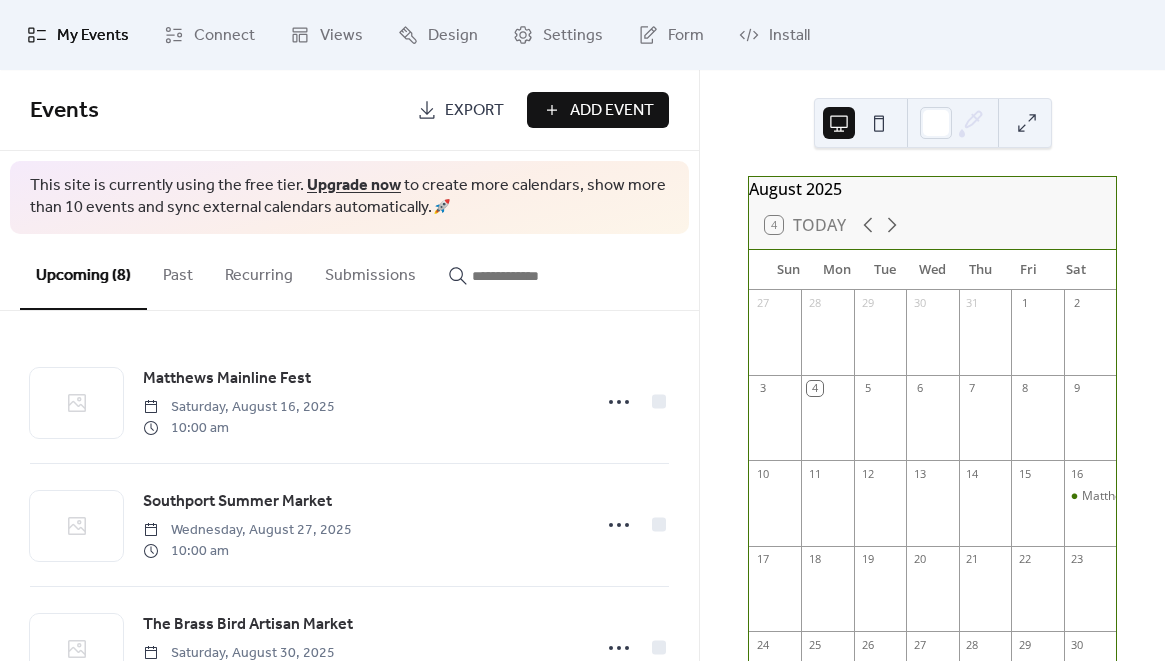 scroll, scrollTop: 697, scrollLeft: 0, axis: vertical 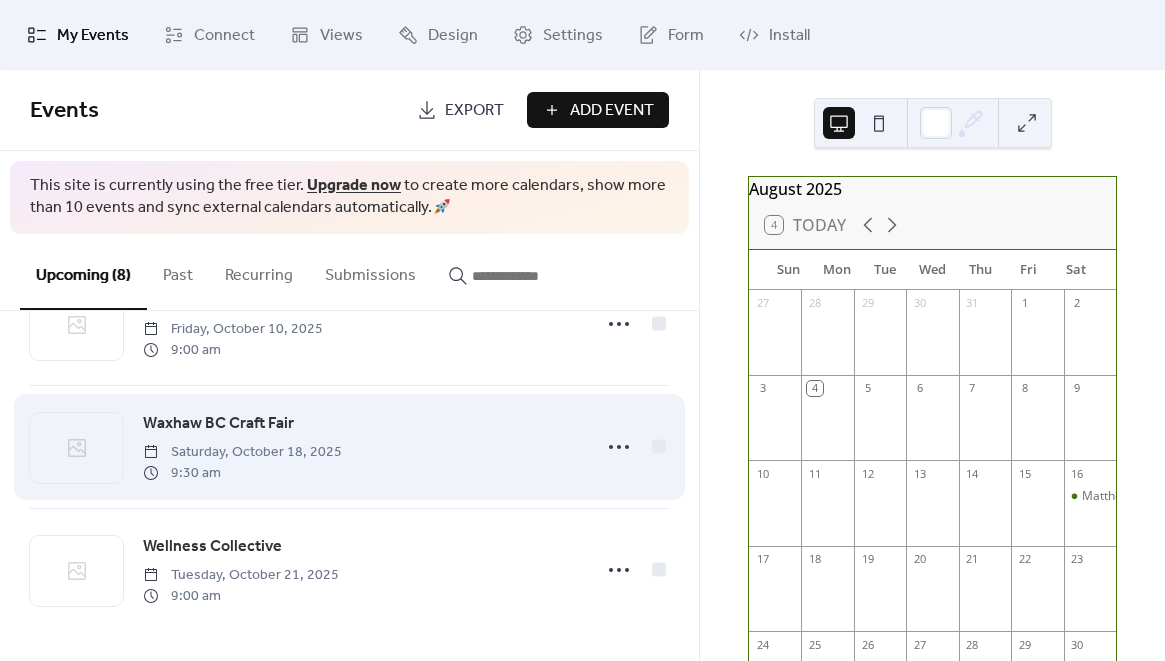 type 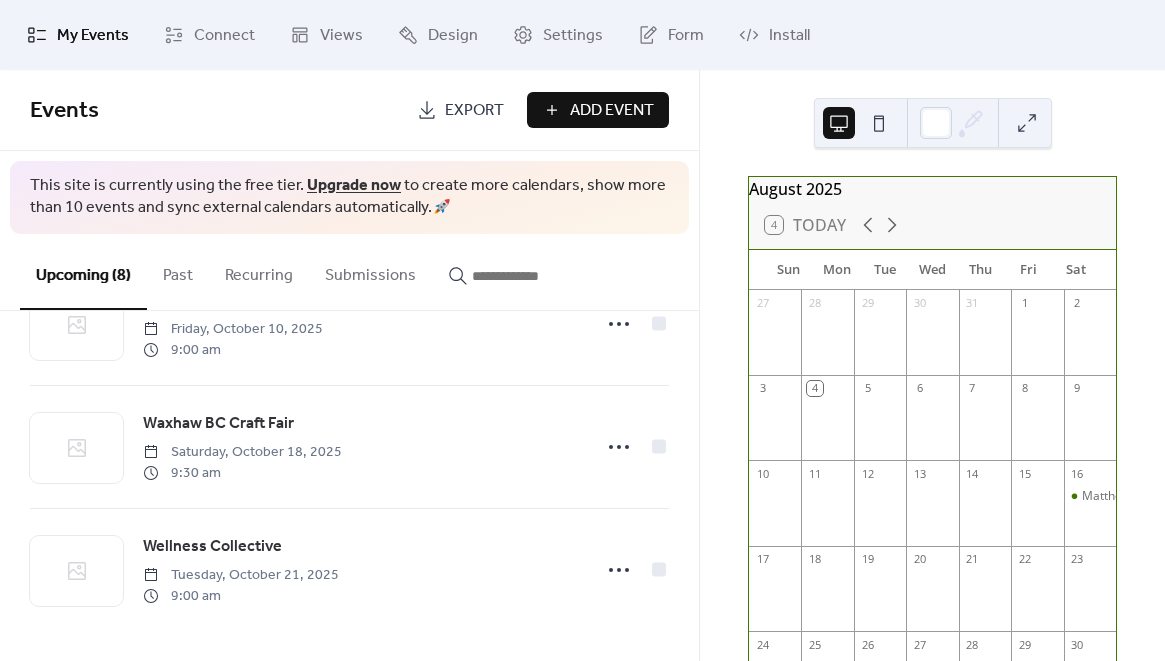click on "Add Event" at bounding box center [612, 111] 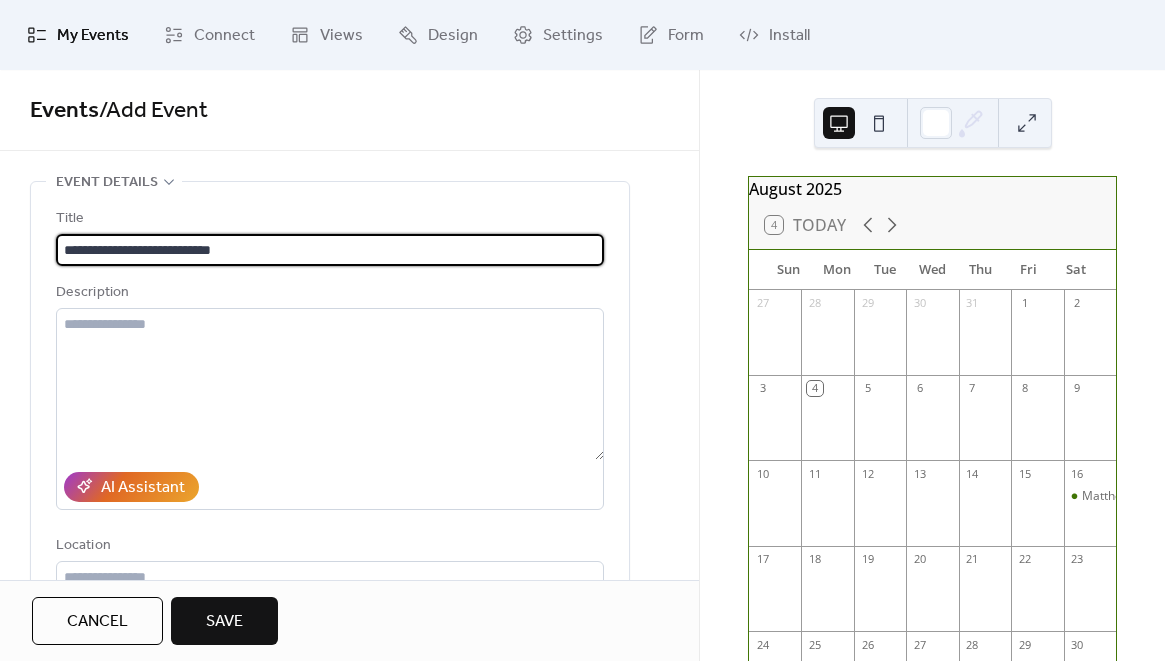 scroll, scrollTop: 240, scrollLeft: 0, axis: vertical 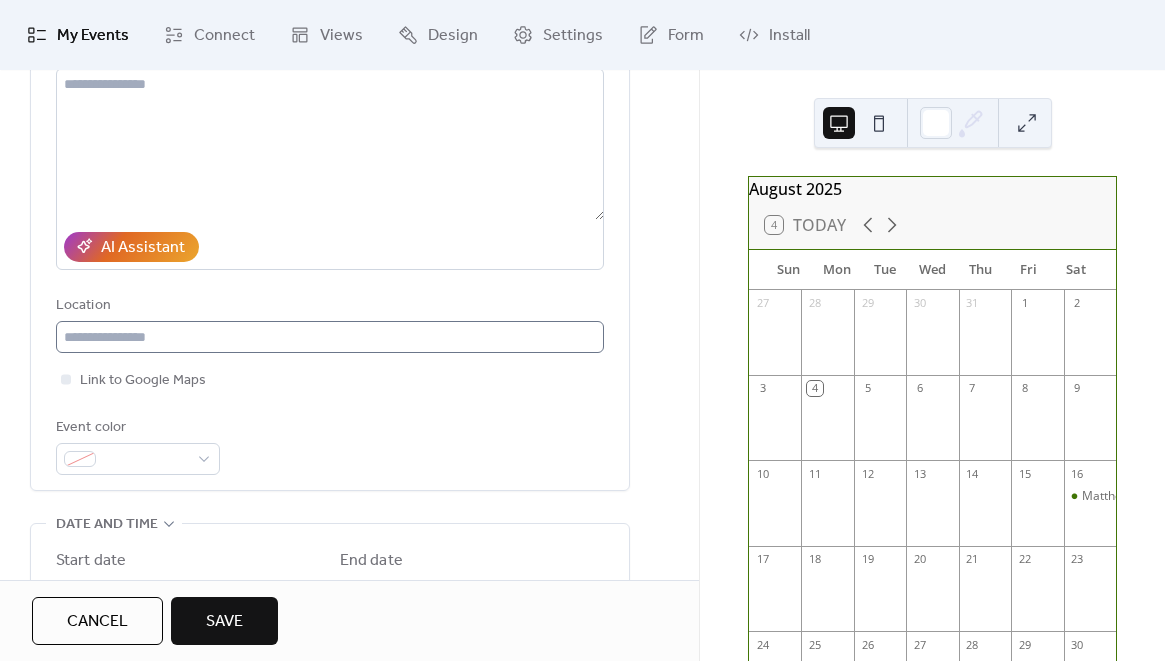 type on "**********" 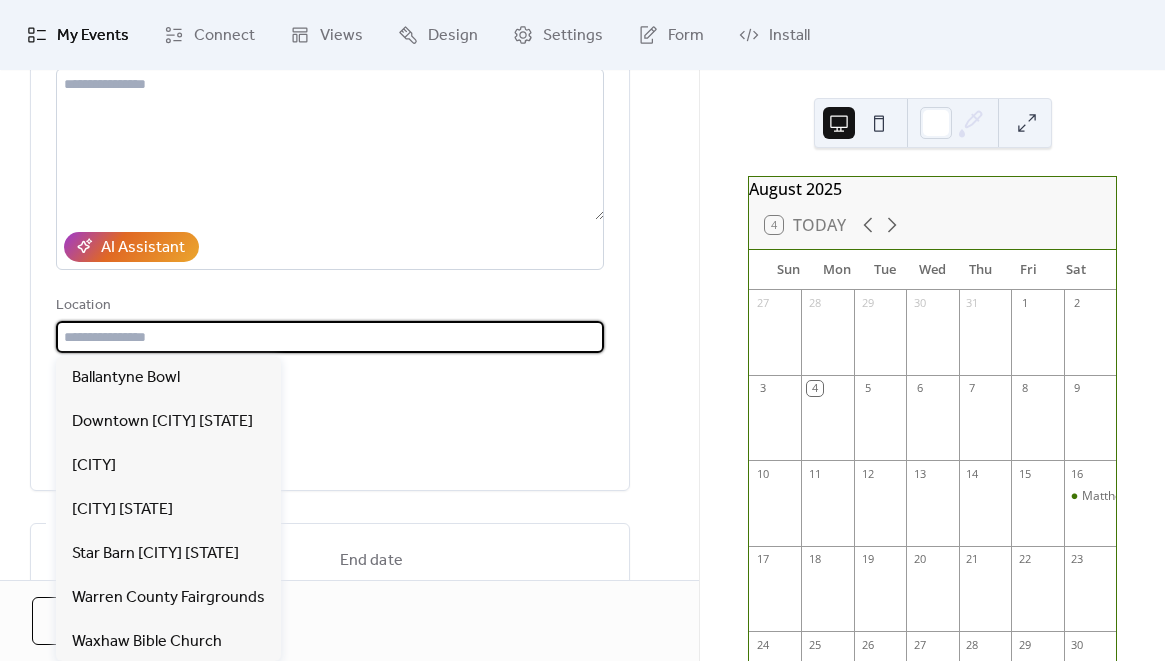 click at bounding box center (330, 337) 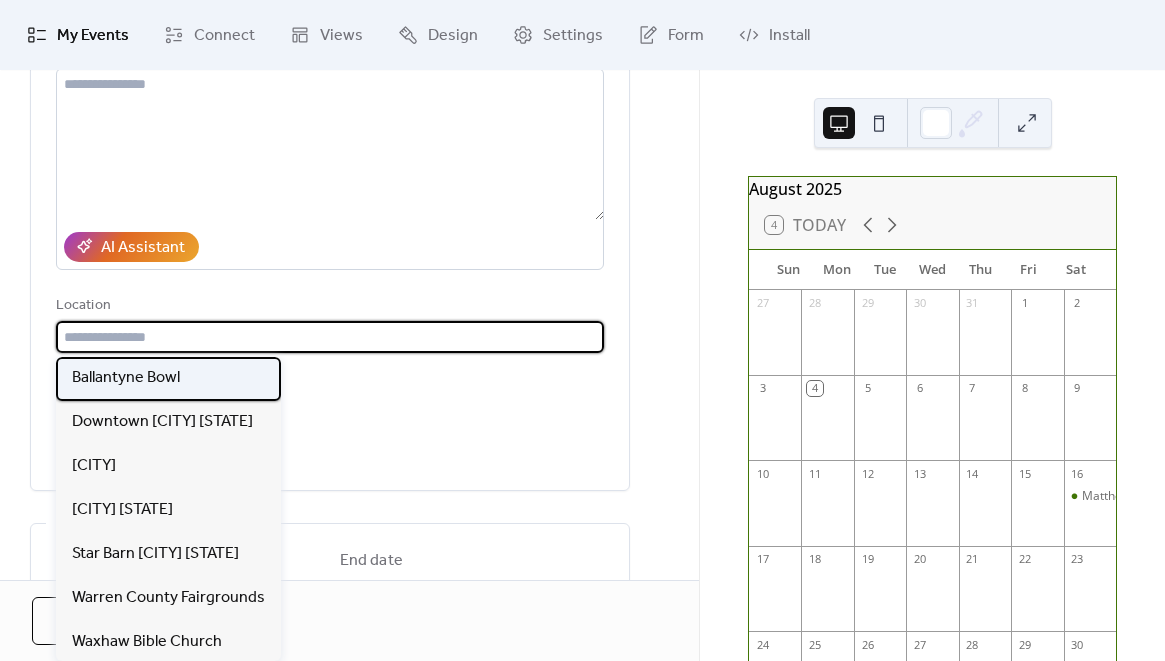 click on "Ballantyne Bowl" at bounding box center [126, 378] 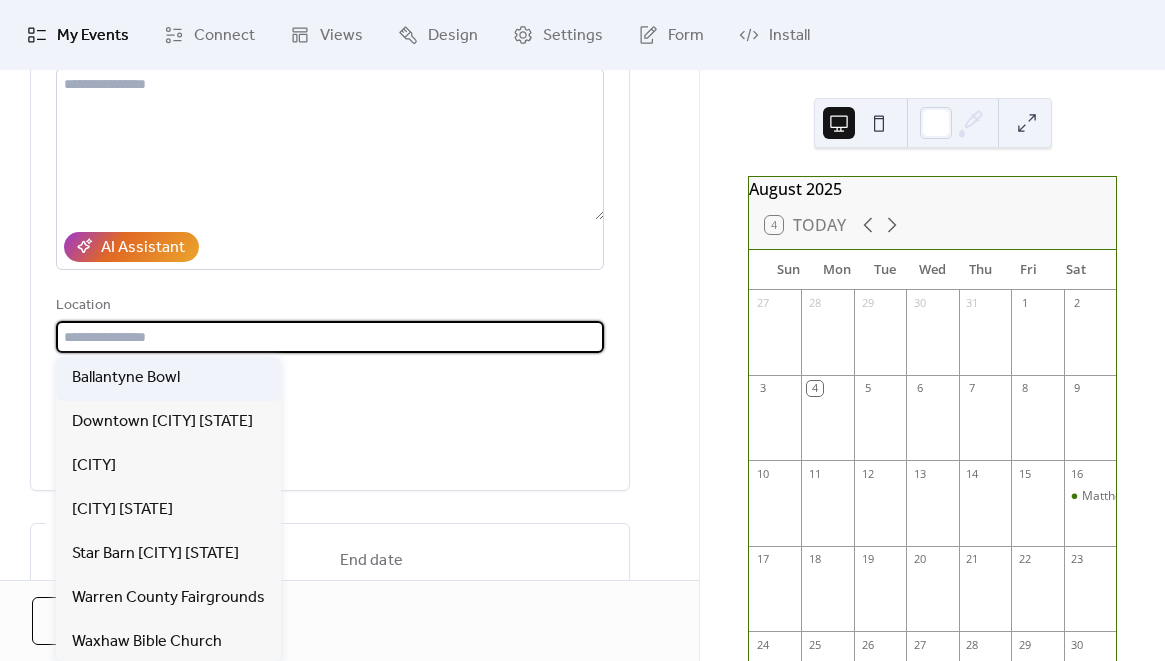 type on "**********" 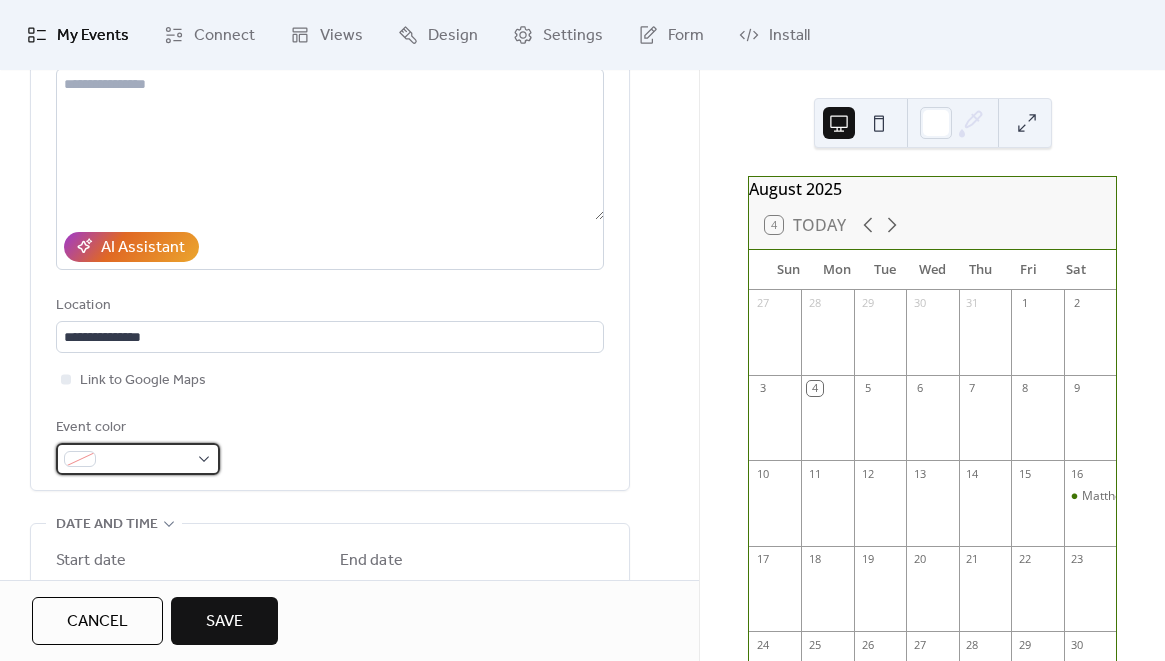 click at bounding box center (80, 459) 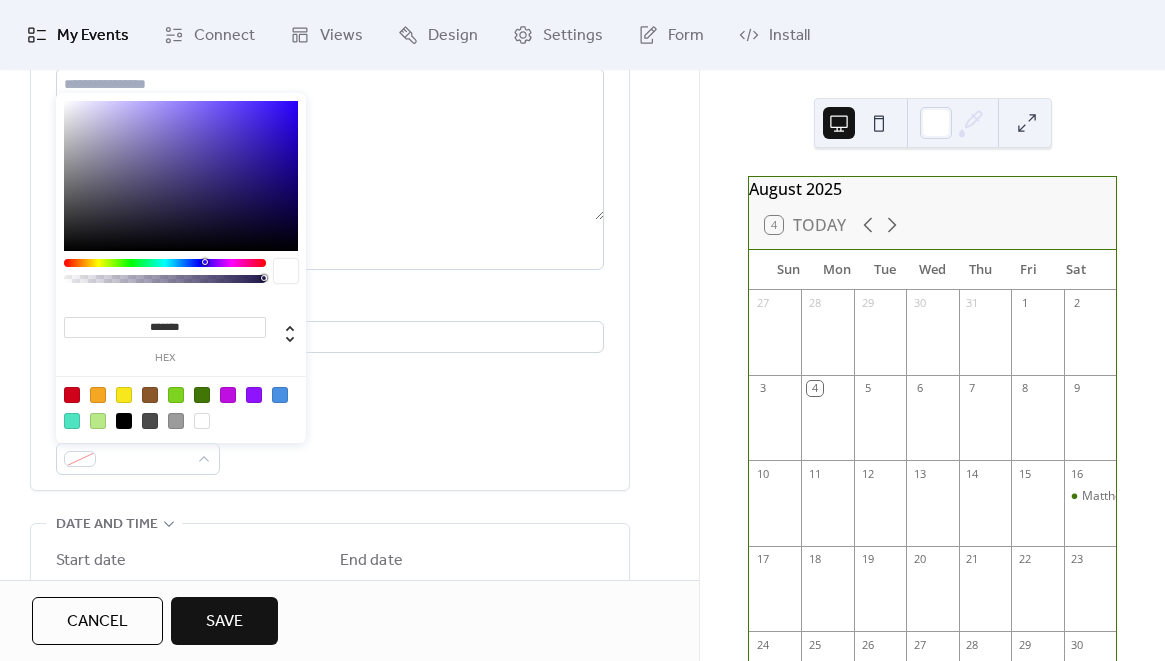 click at bounding box center (202, 395) 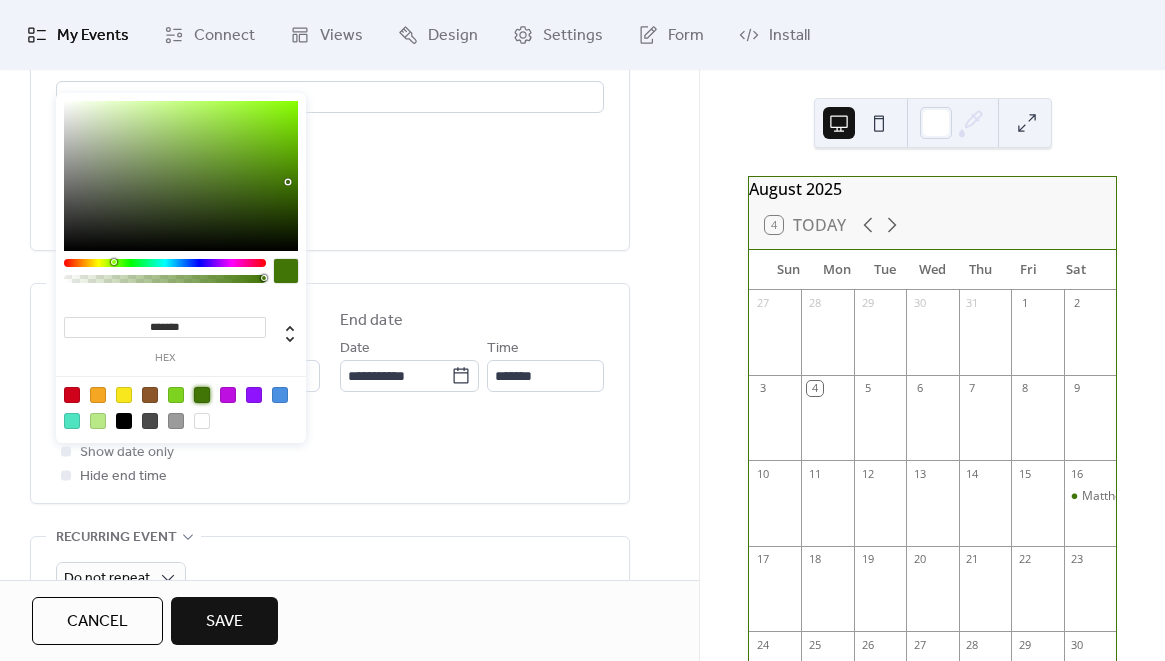 scroll, scrollTop: 600, scrollLeft: 0, axis: vertical 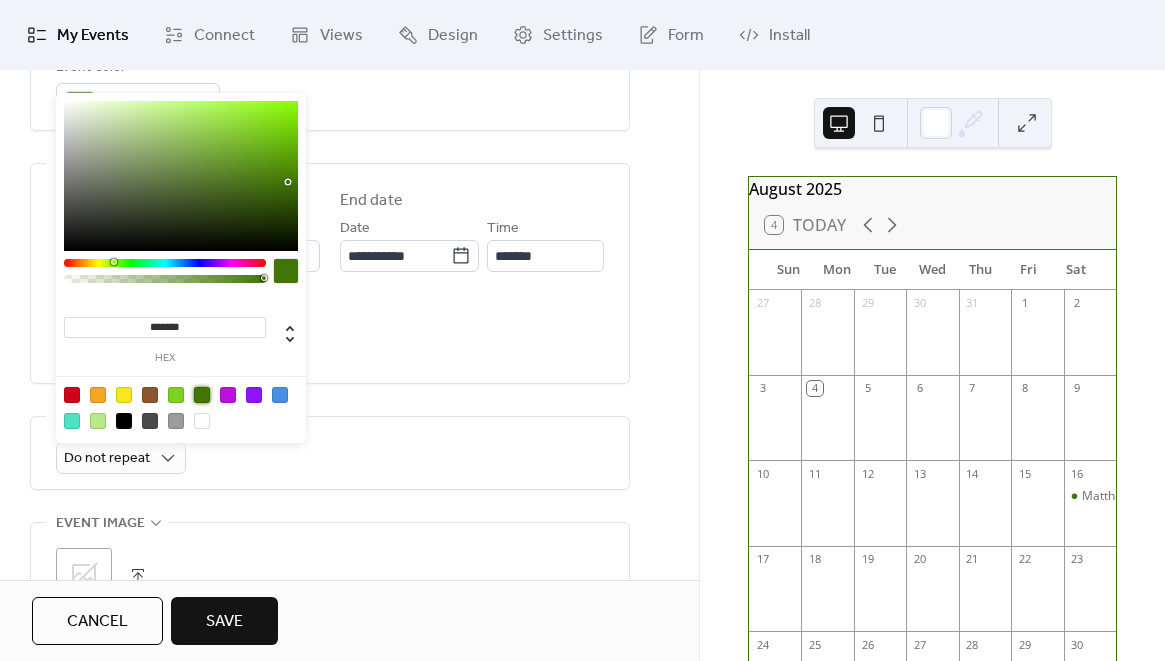 click on "All day Show date only Hide end time" at bounding box center (330, 332) 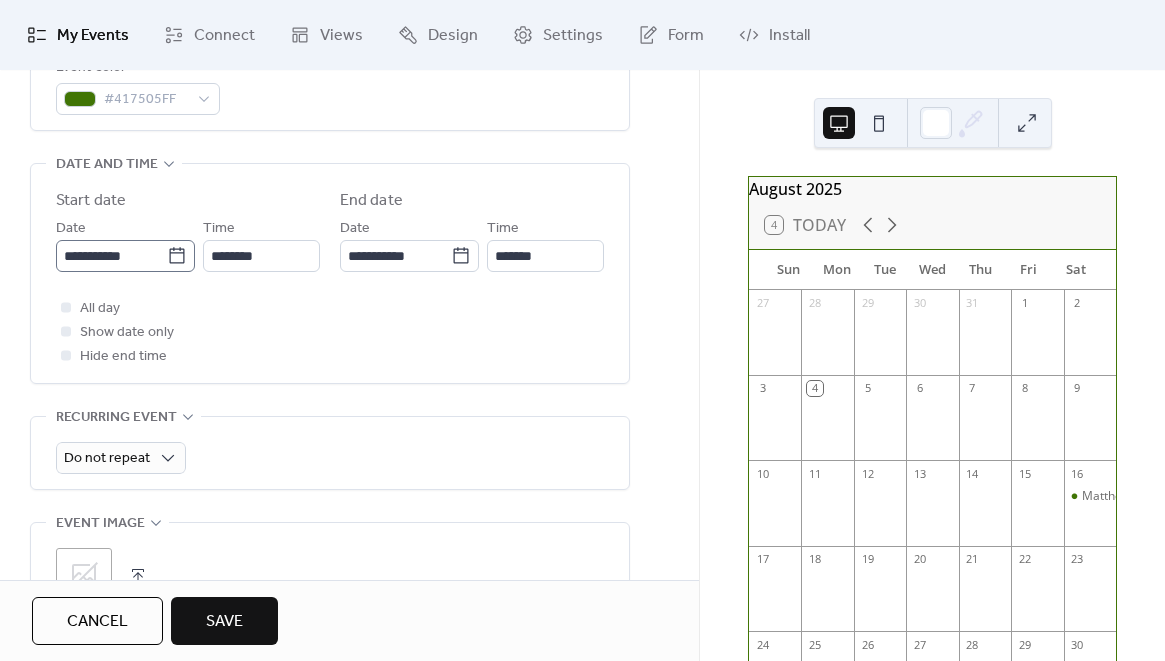 click 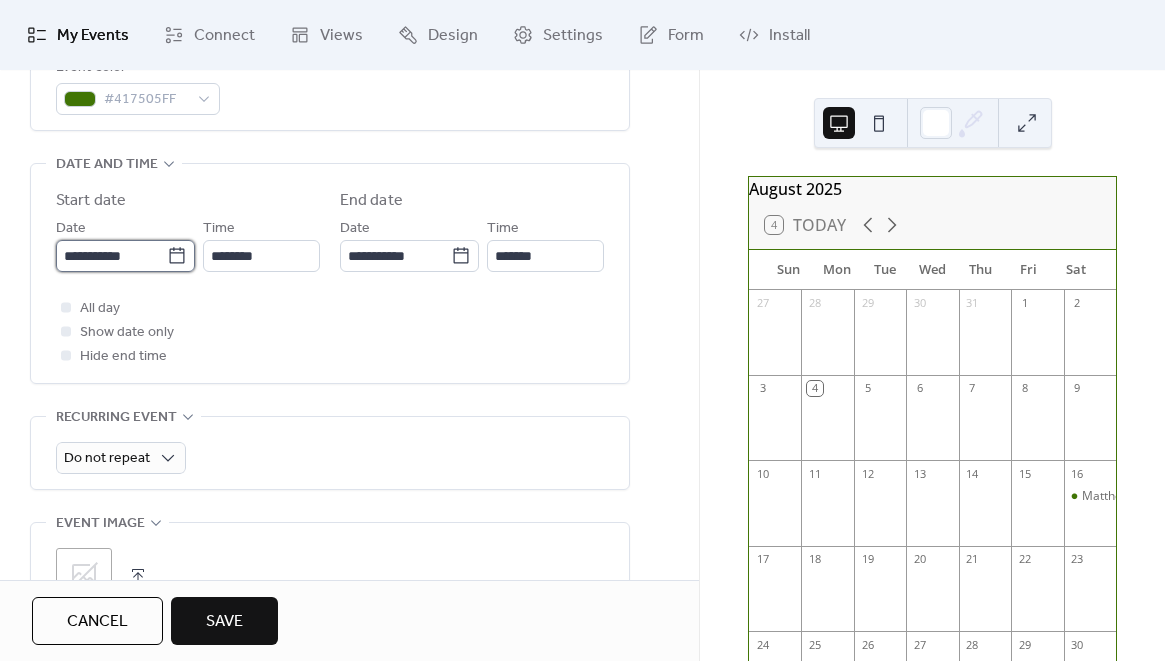 click on "**********" at bounding box center (111, 256) 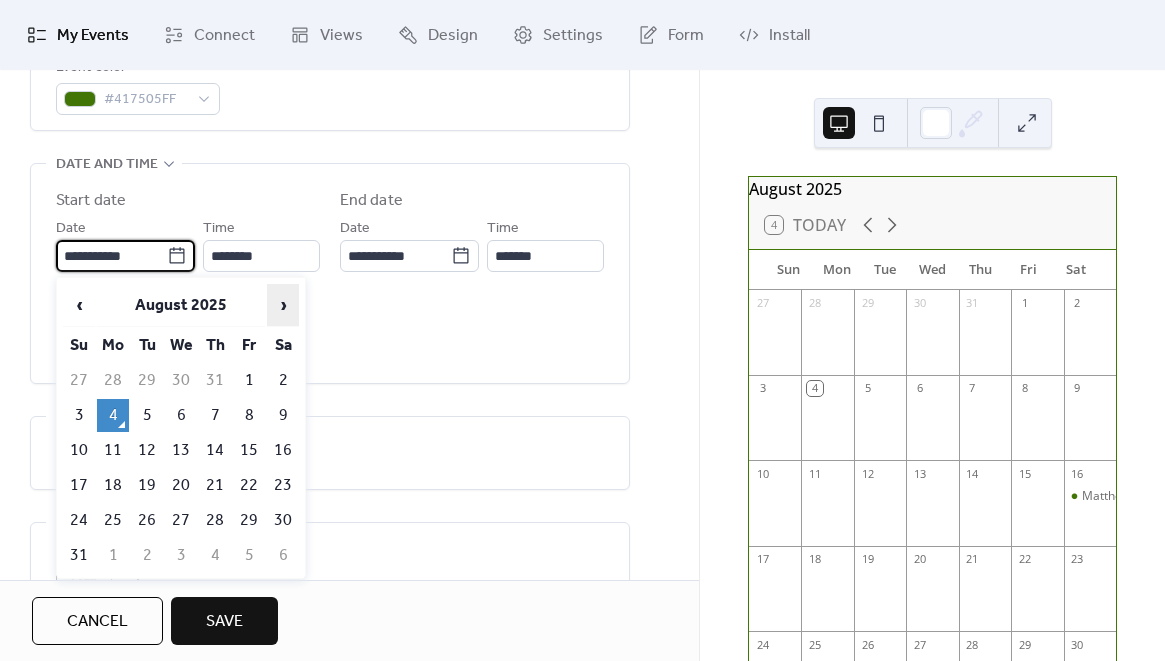 click on "›" at bounding box center [283, 305] 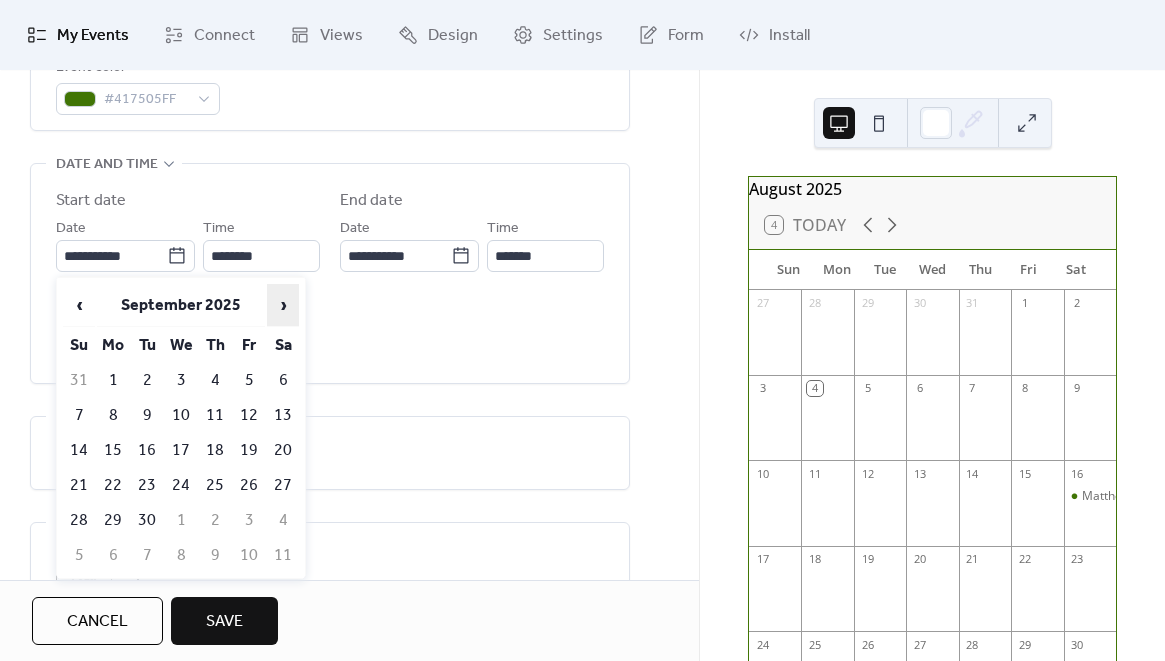 click on "›" at bounding box center [283, 305] 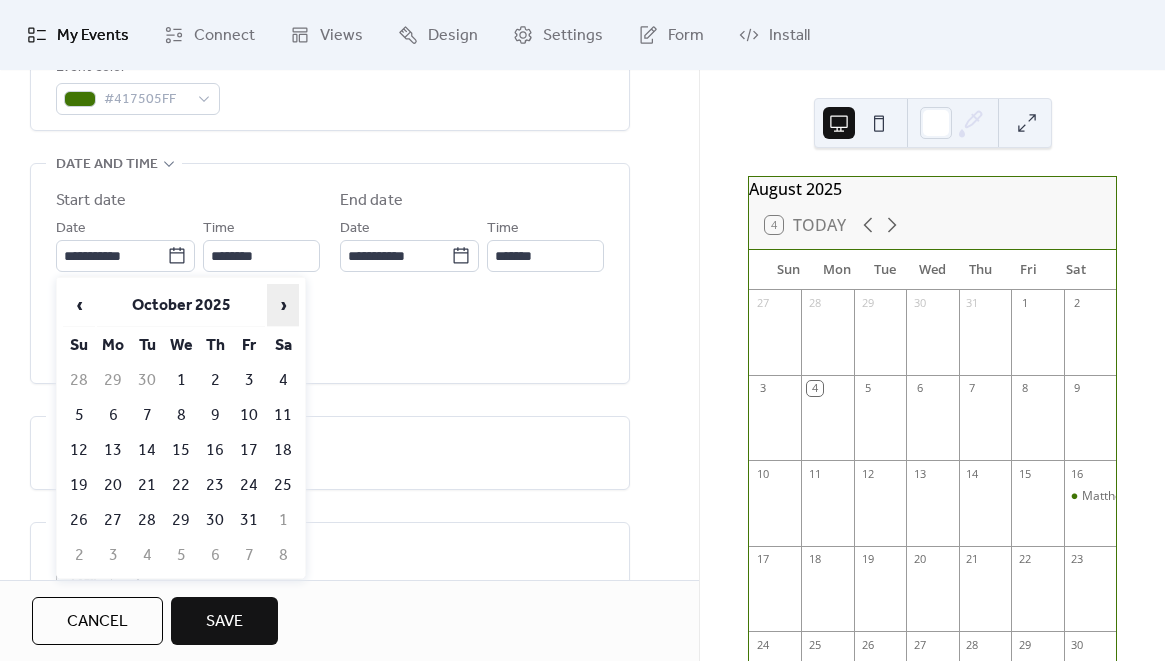 click on "›" at bounding box center (283, 305) 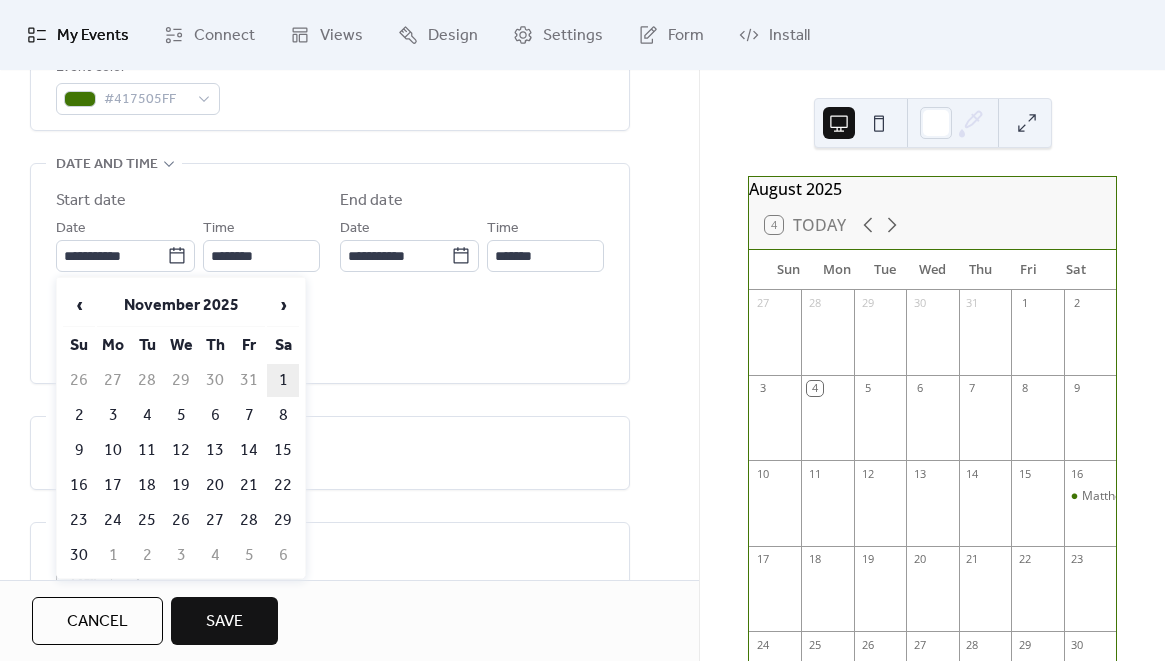 click on "1" at bounding box center [283, 380] 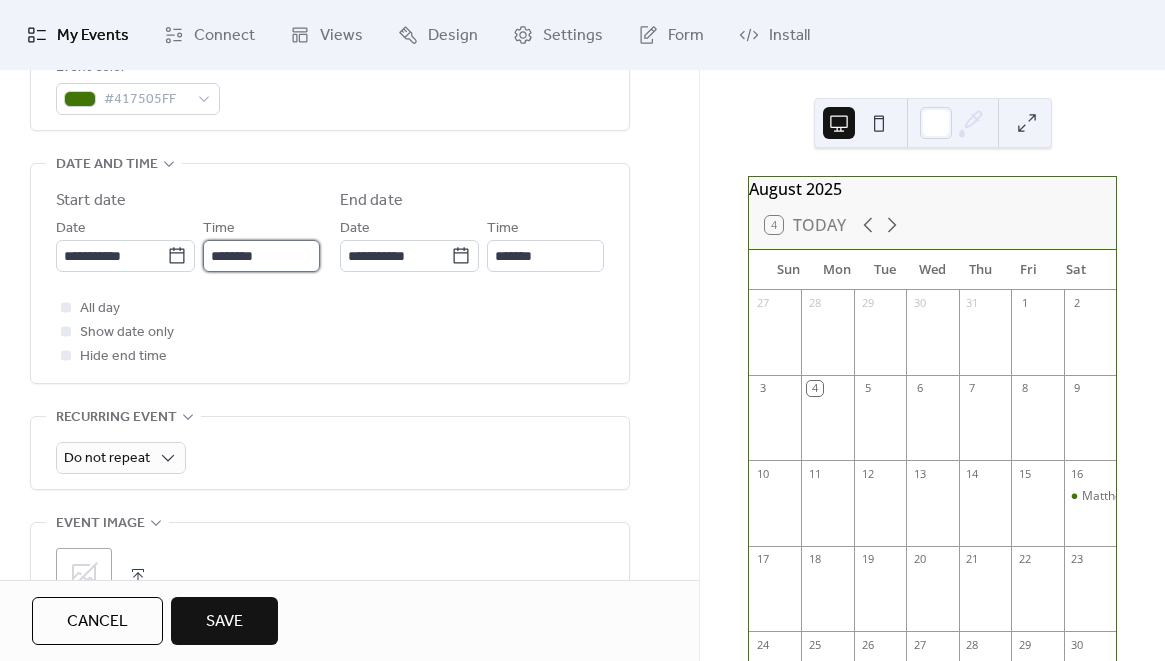 click on "********" at bounding box center [261, 256] 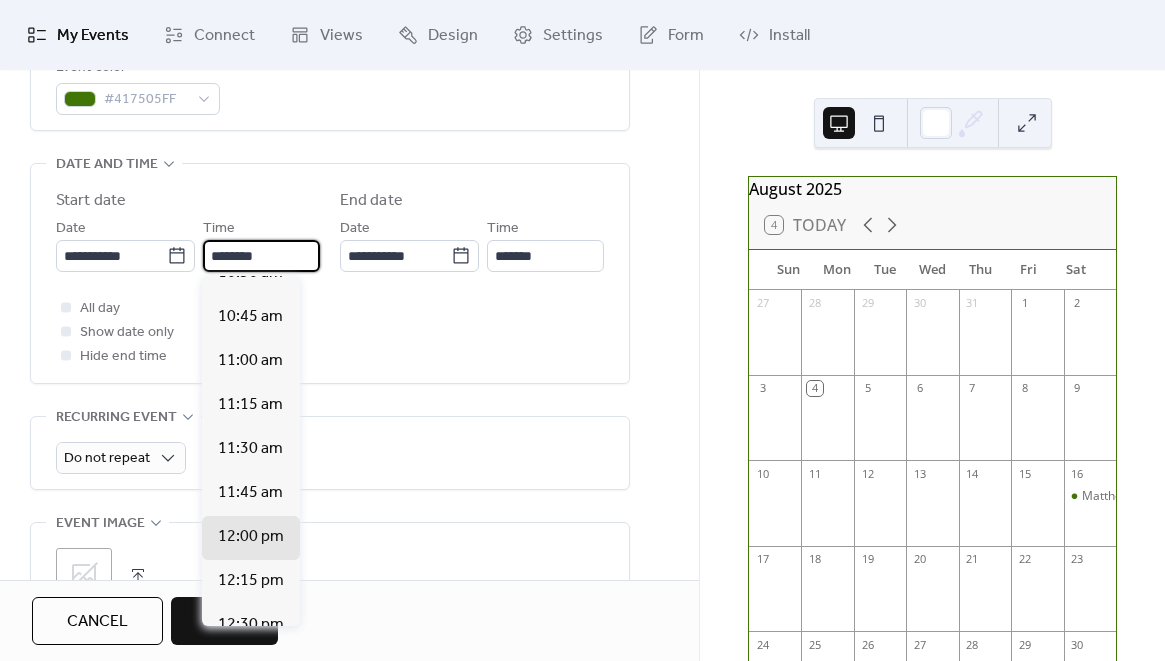scroll, scrollTop: 1752, scrollLeft: 0, axis: vertical 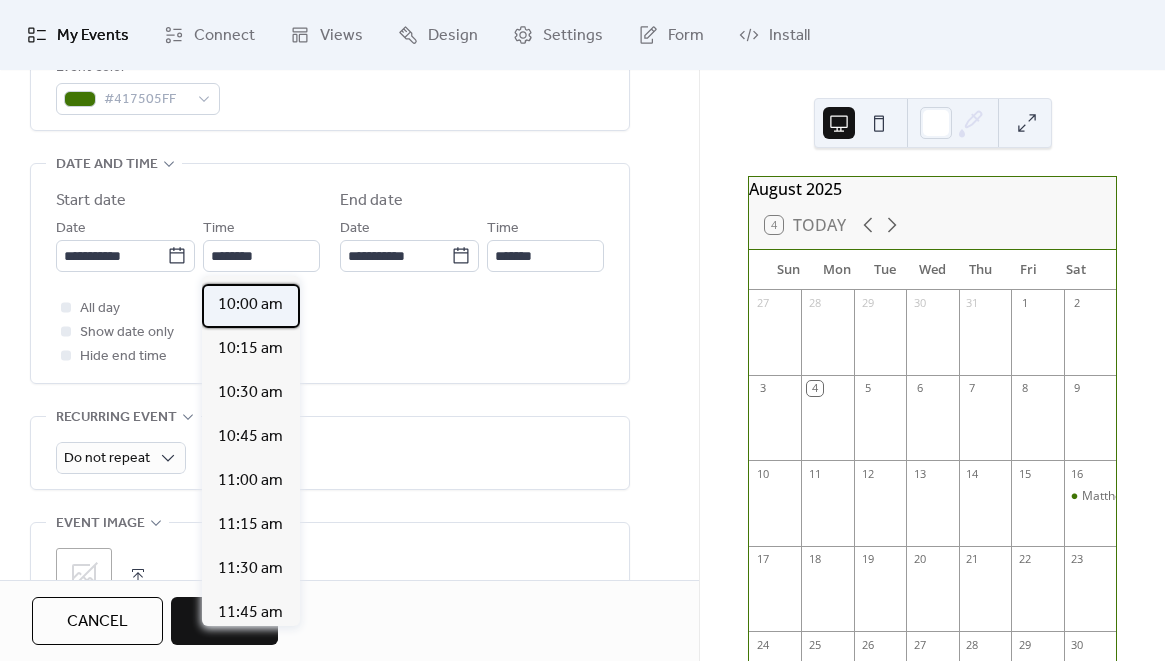 click on "10:00 am" at bounding box center [250, 305] 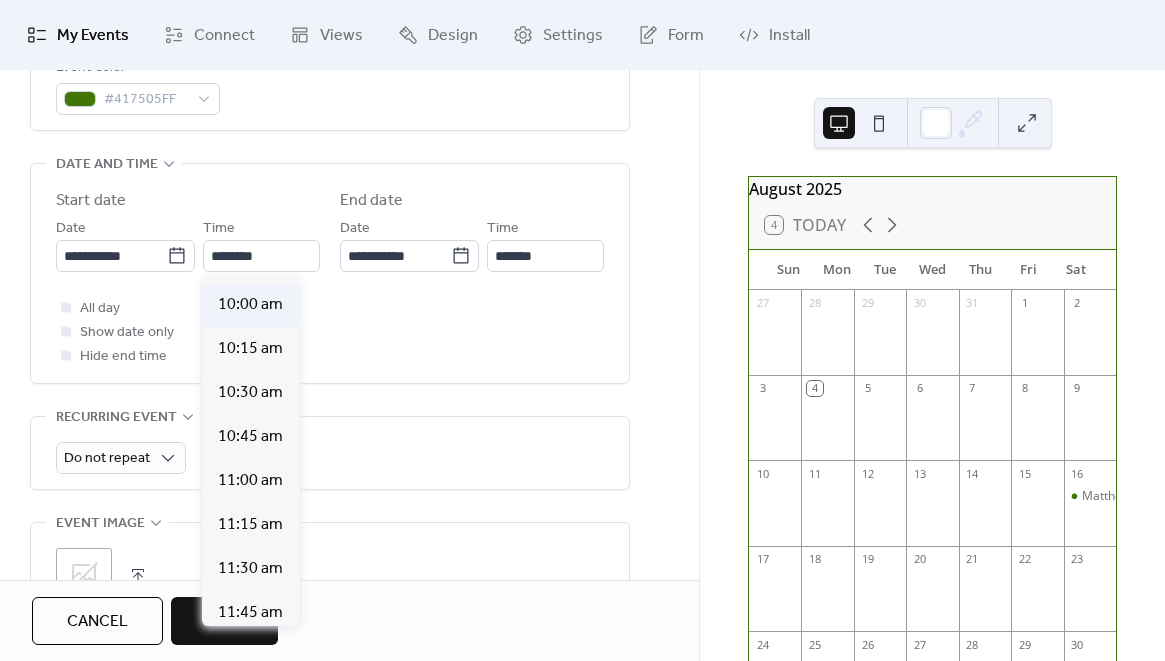 type on "********" 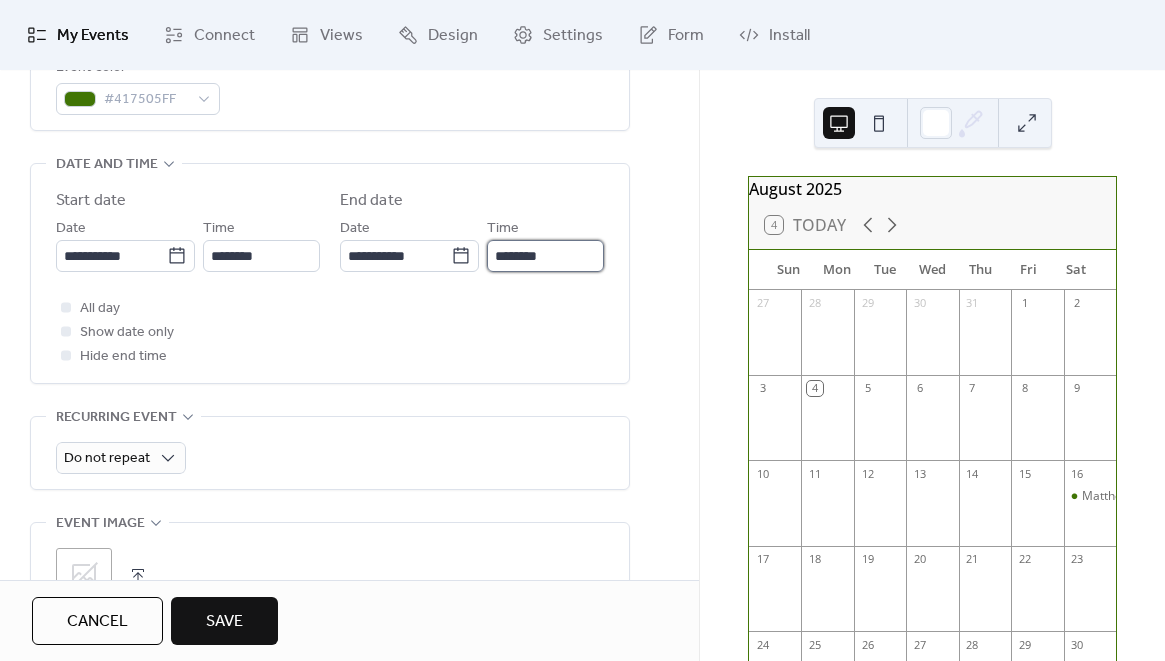 click on "********" at bounding box center (545, 256) 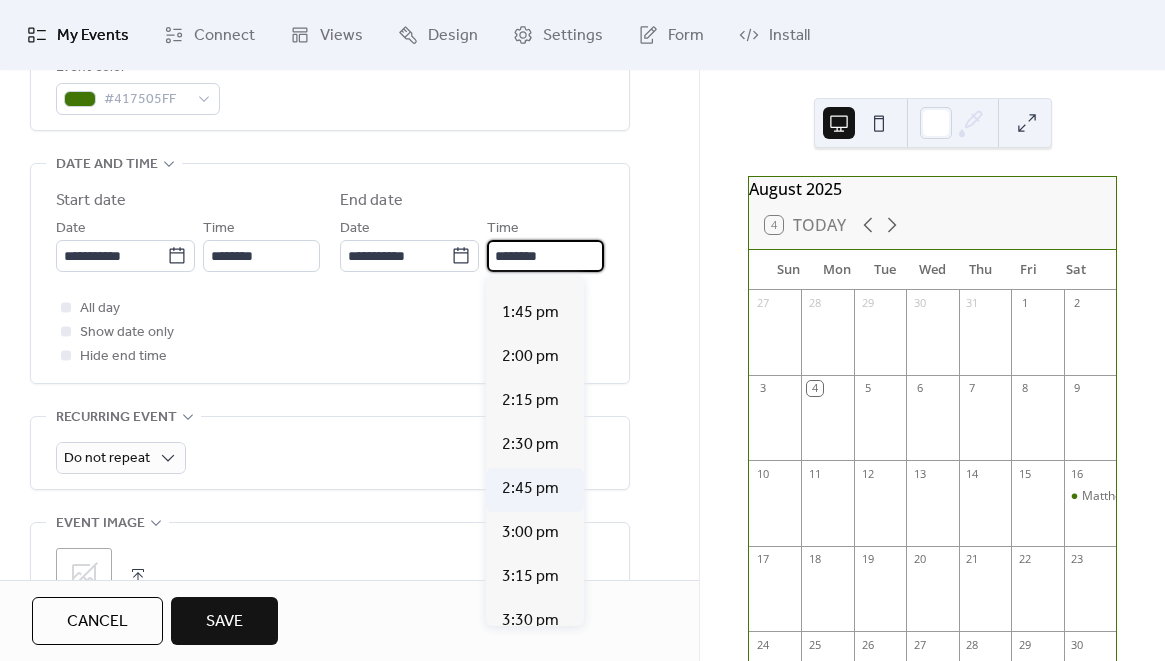 scroll, scrollTop: 720, scrollLeft: 0, axis: vertical 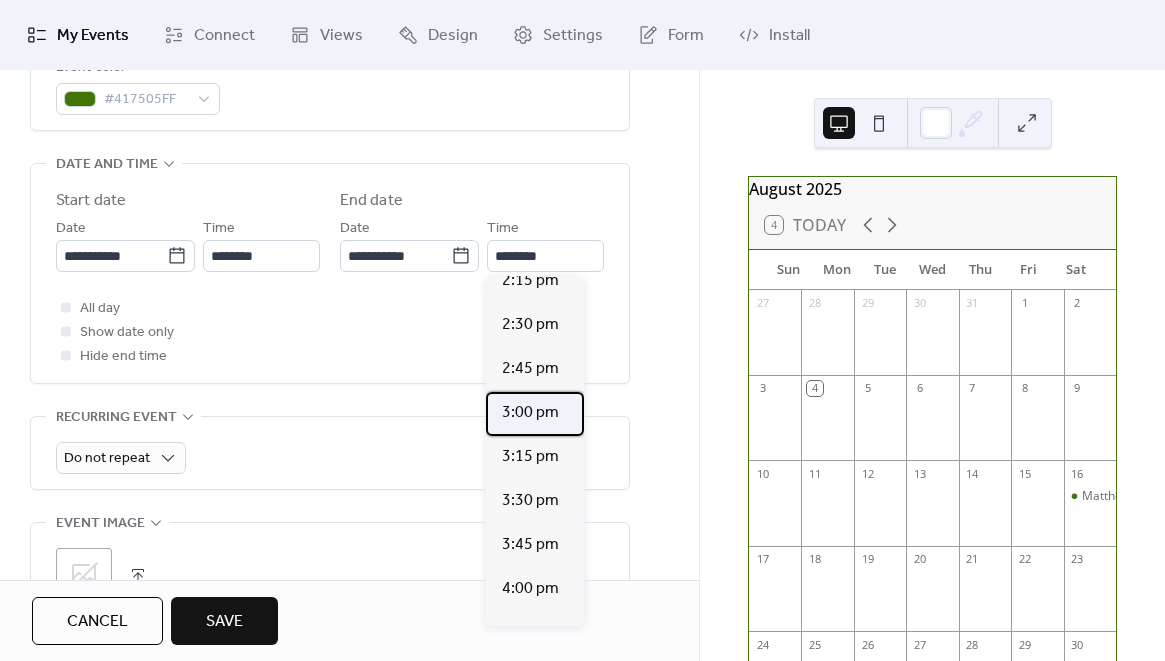 click on "3:00 pm" at bounding box center (530, 413) 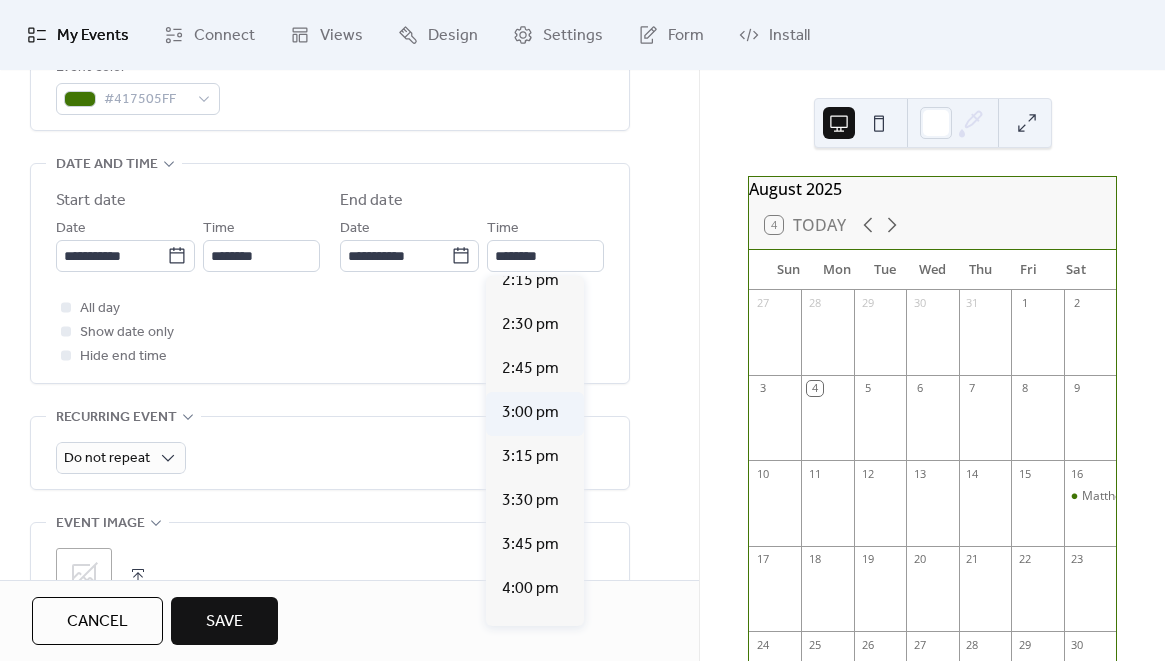 type on "*******" 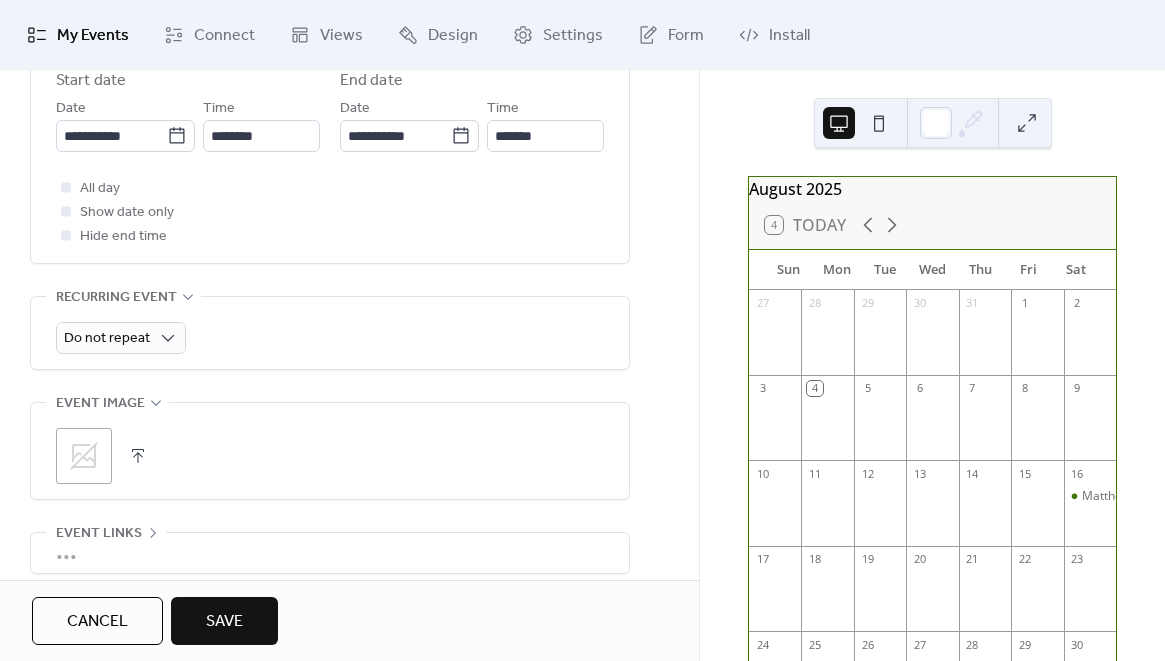 scroll, scrollTop: 840, scrollLeft: 0, axis: vertical 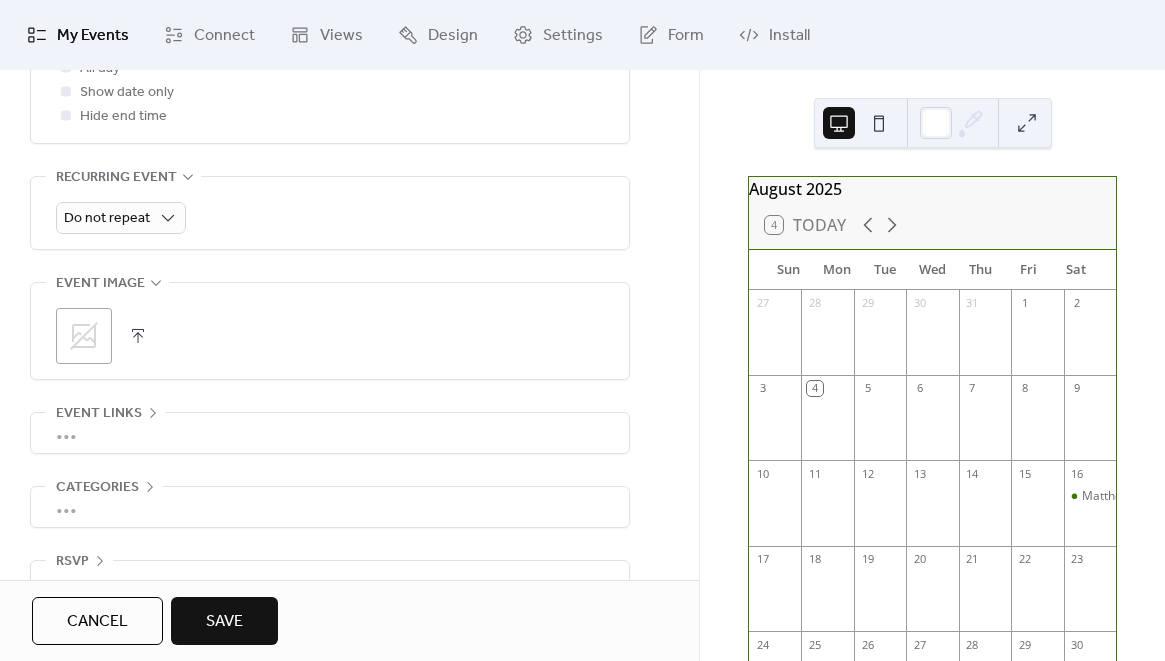 click on "Save" at bounding box center [224, 621] 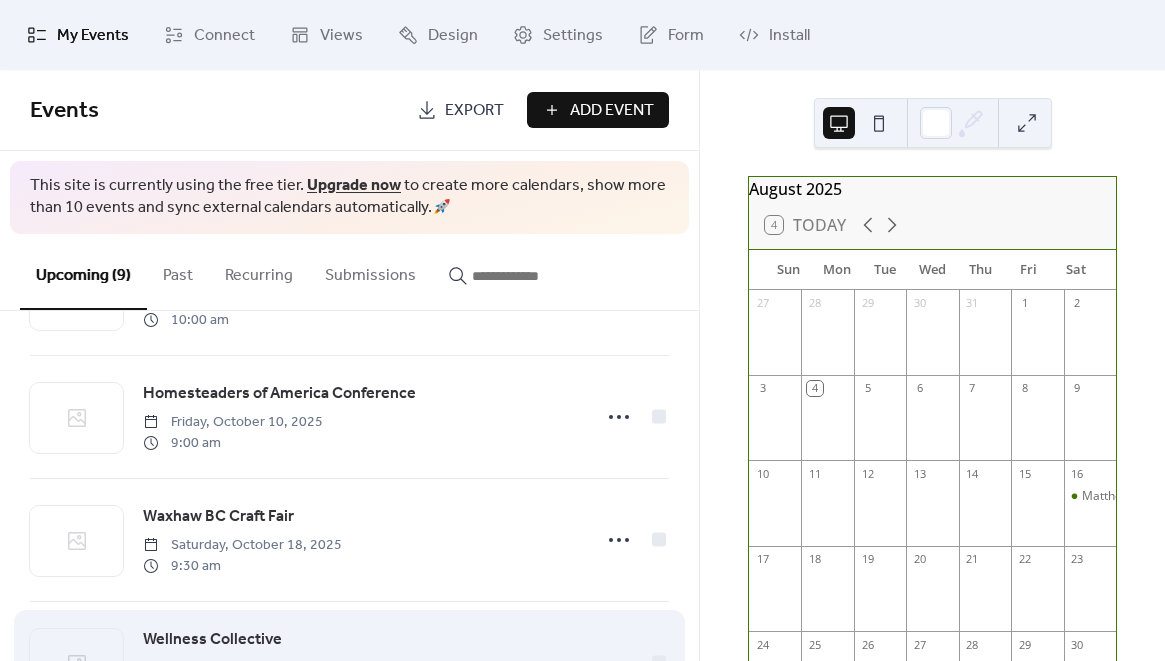 scroll, scrollTop: 820, scrollLeft: 0, axis: vertical 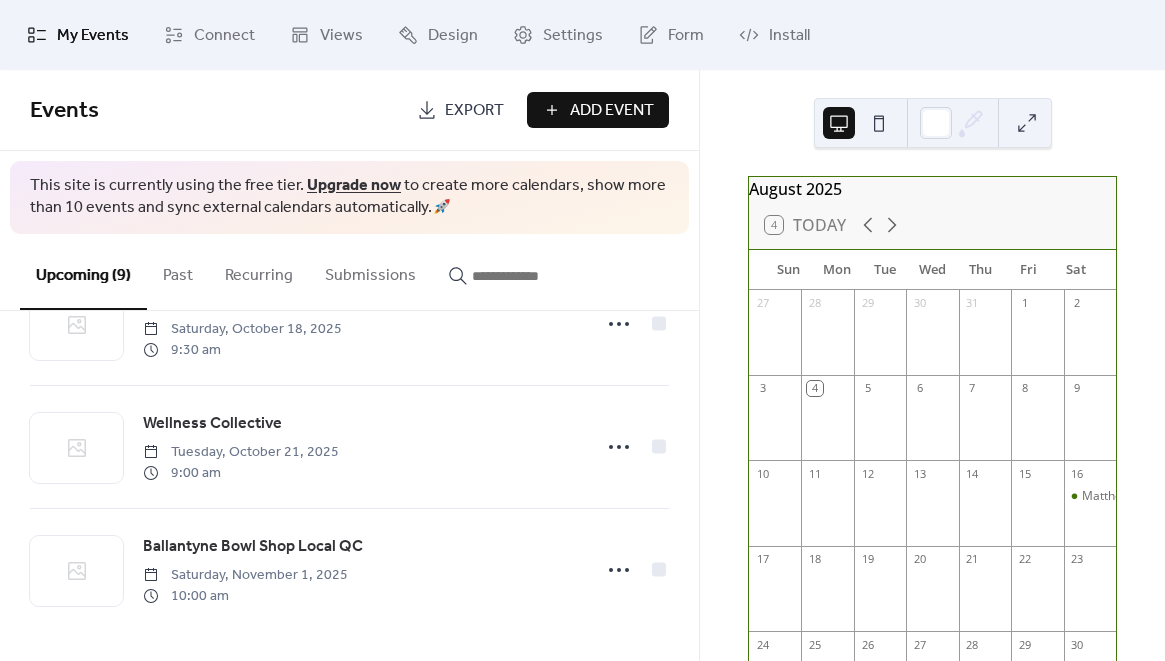 click on "Add Event" at bounding box center (612, 111) 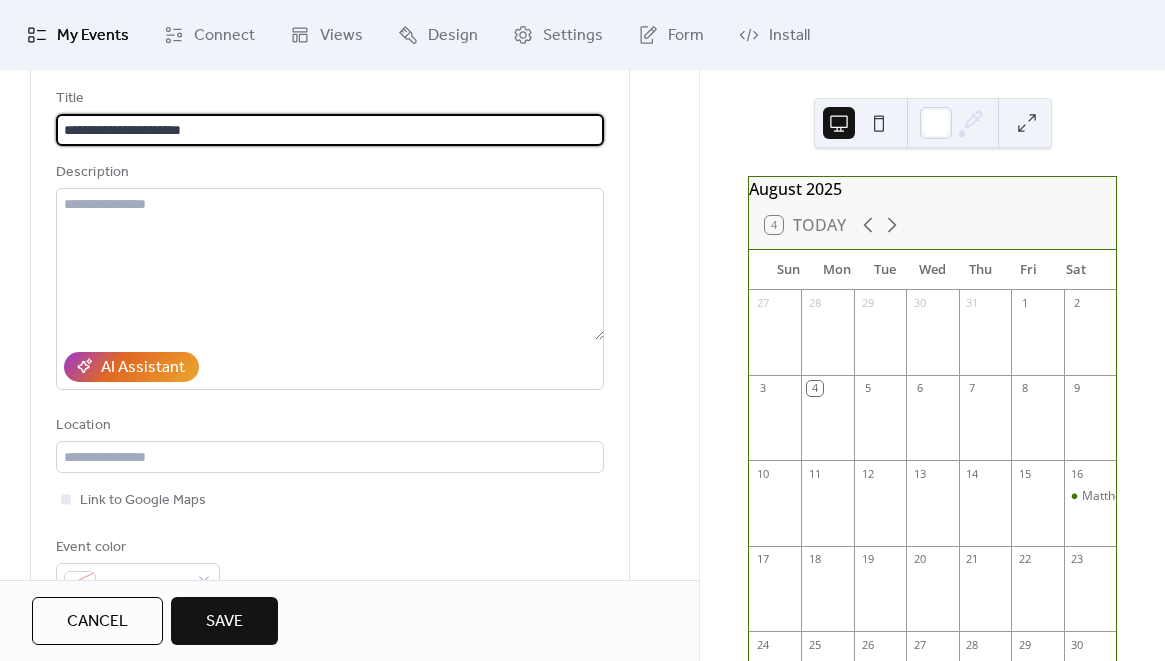 scroll, scrollTop: 240, scrollLeft: 0, axis: vertical 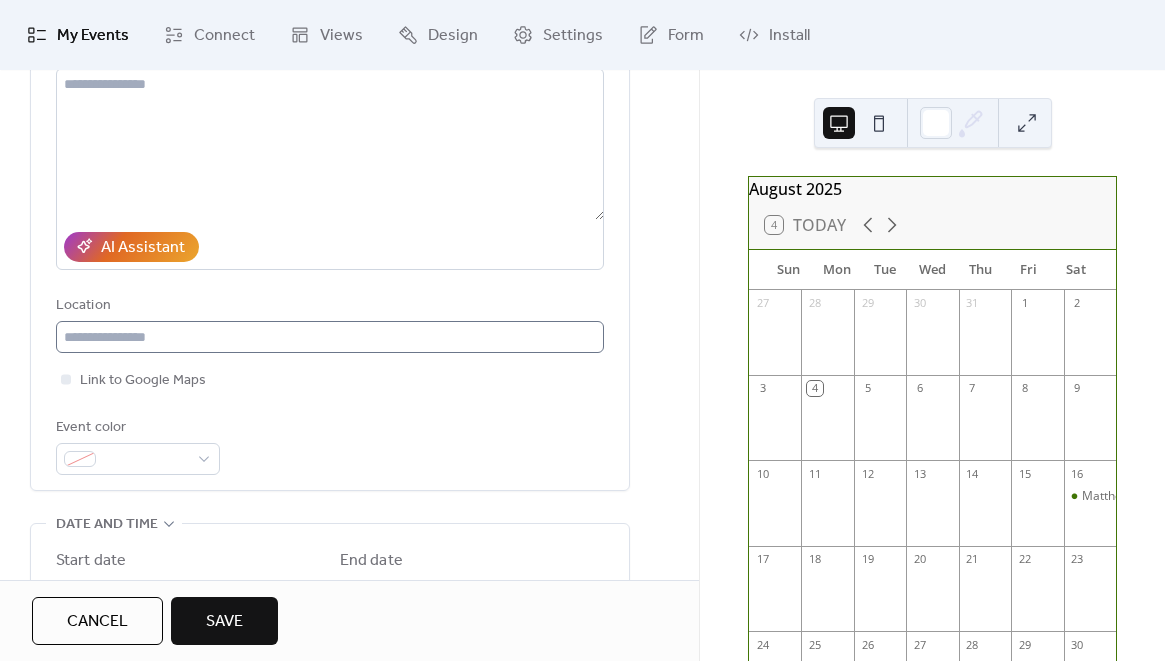 type on "**********" 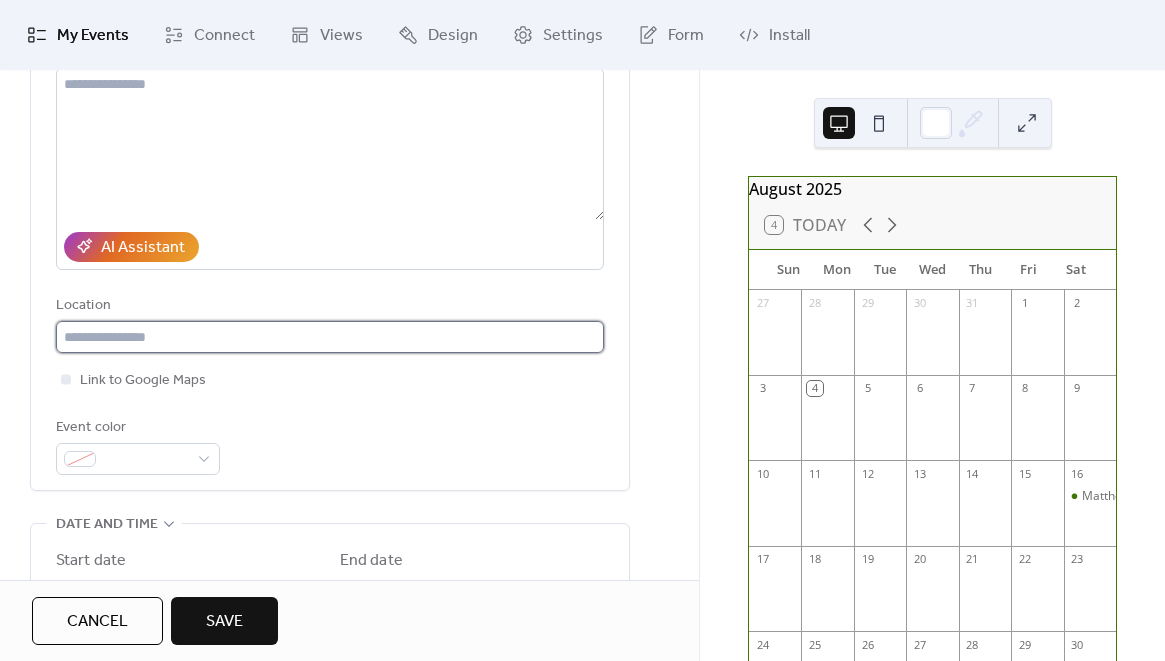 click at bounding box center [330, 337] 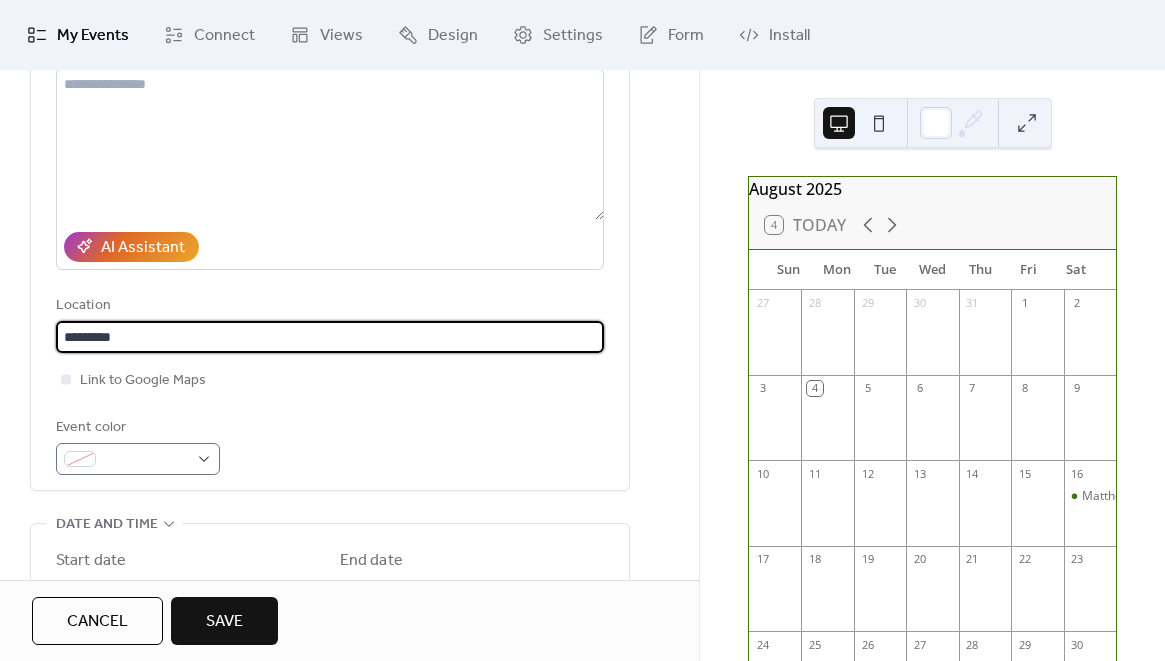 type on "*********" 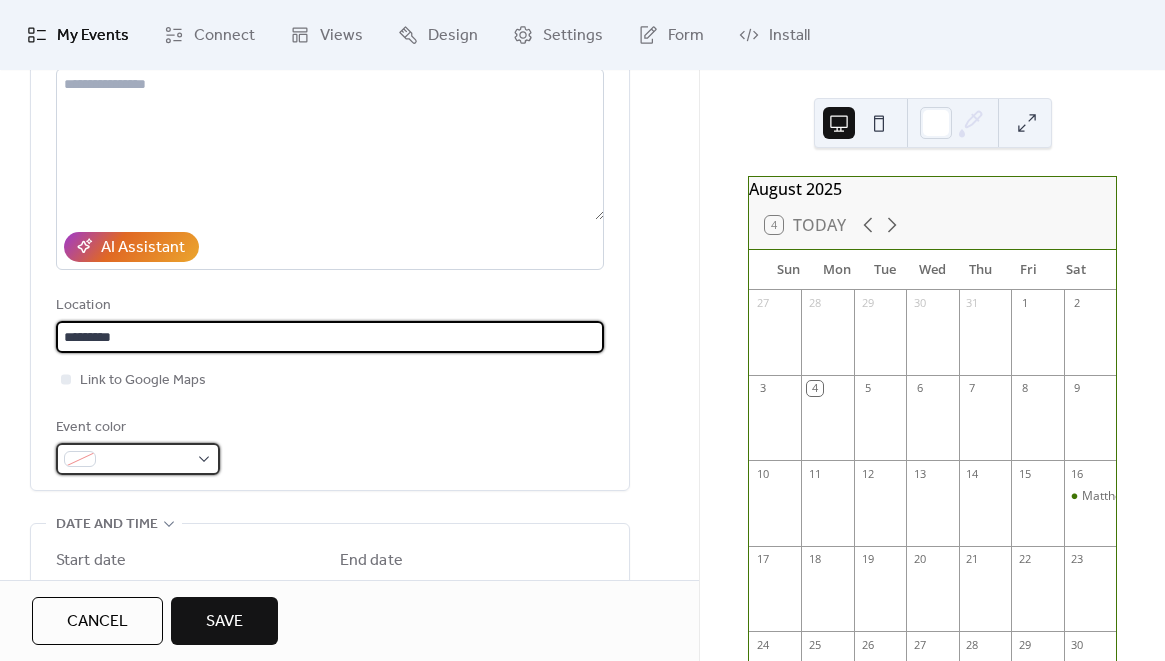 click at bounding box center [146, 460] 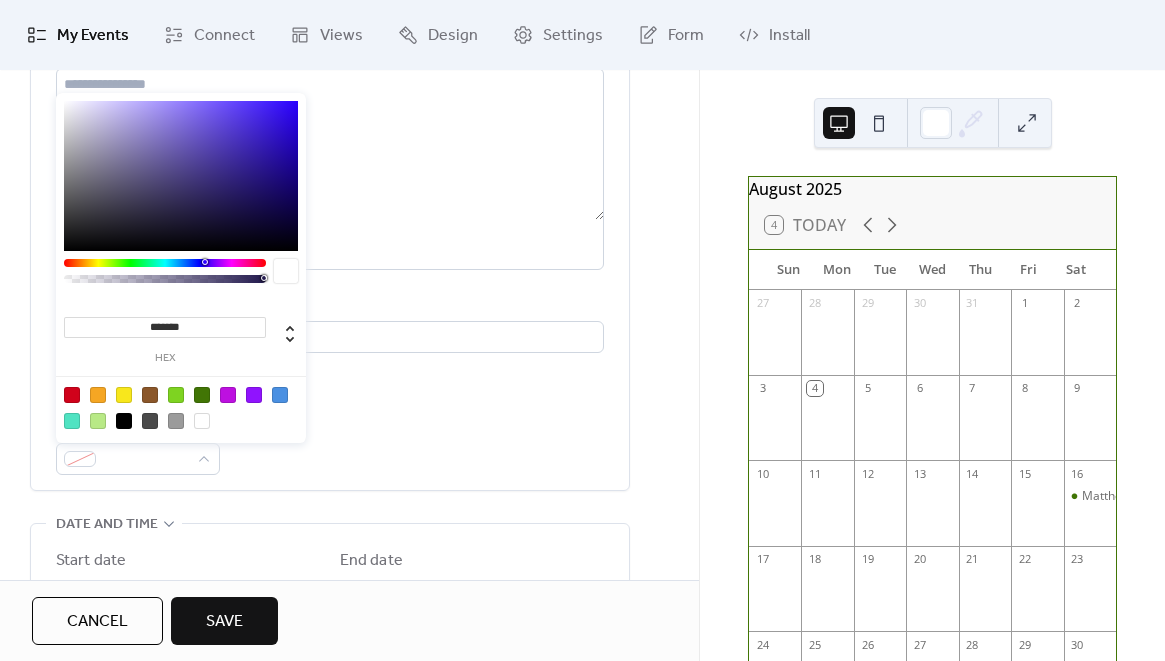 click at bounding box center (202, 395) 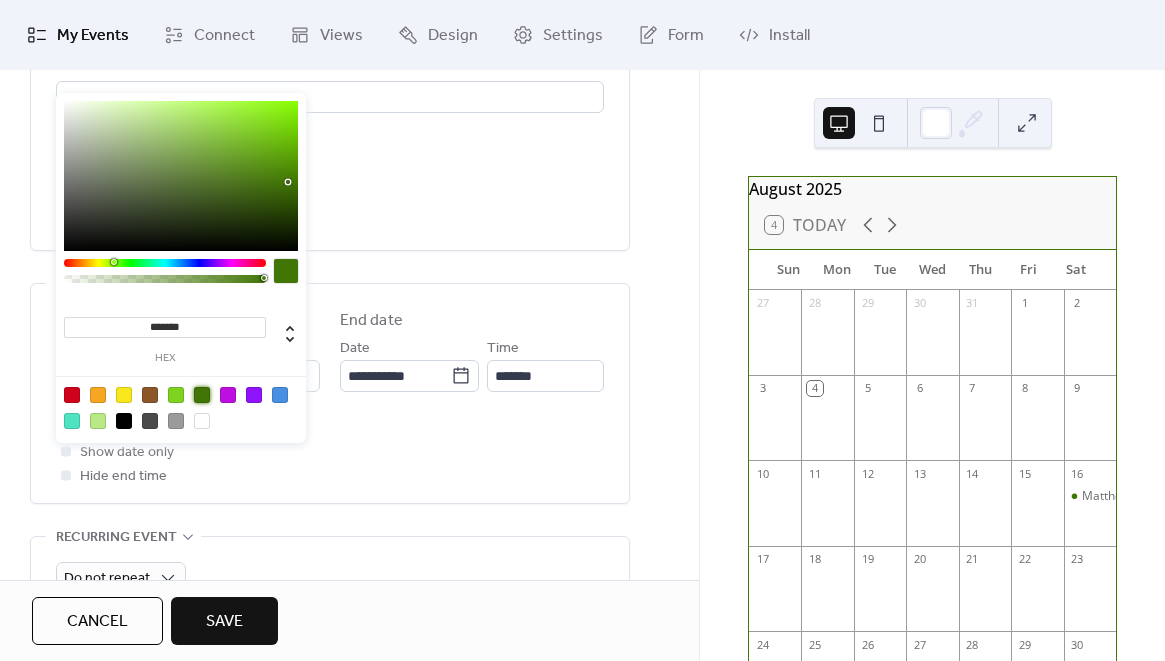 scroll, scrollTop: 360, scrollLeft: 0, axis: vertical 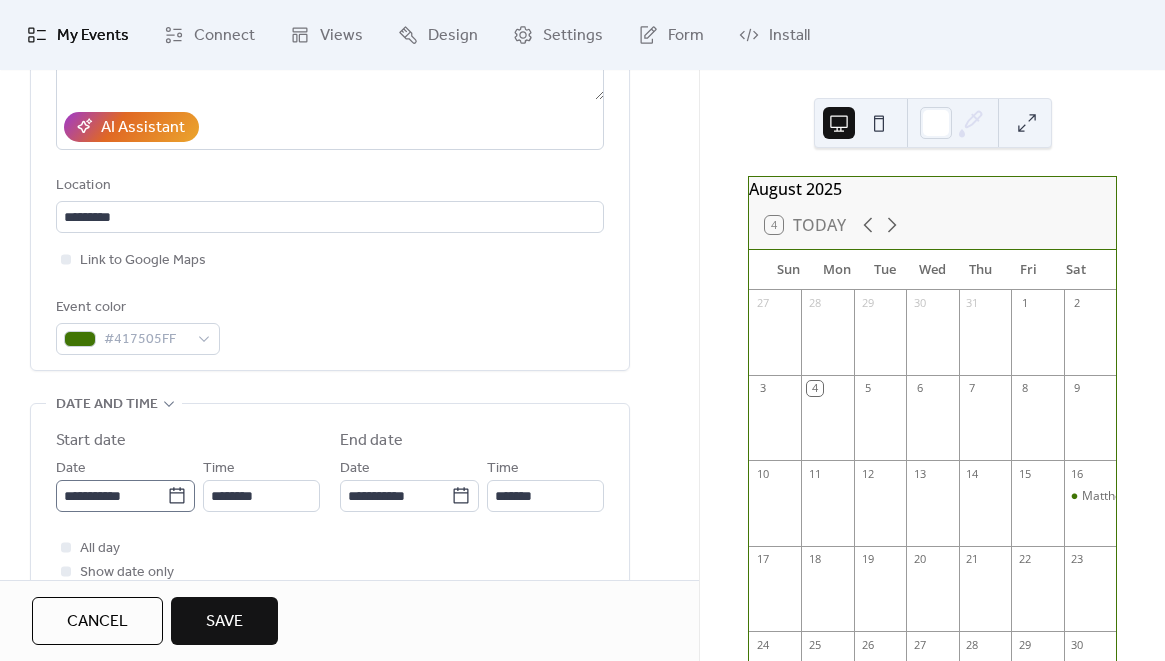 click 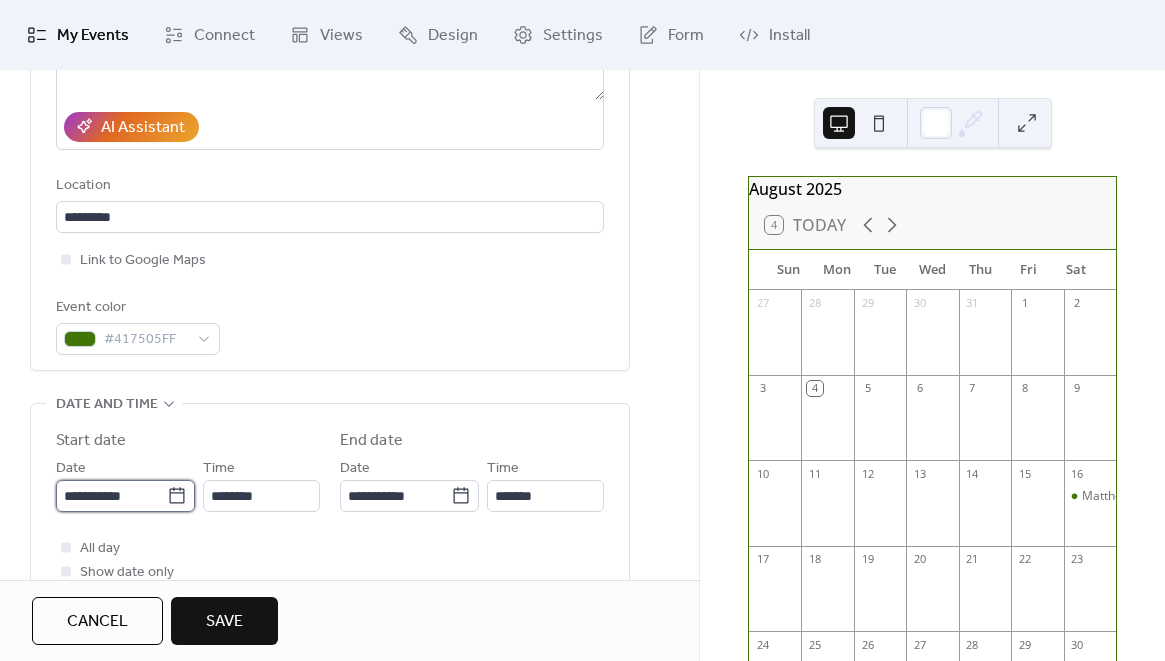 click on "**********" at bounding box center (111, 496) 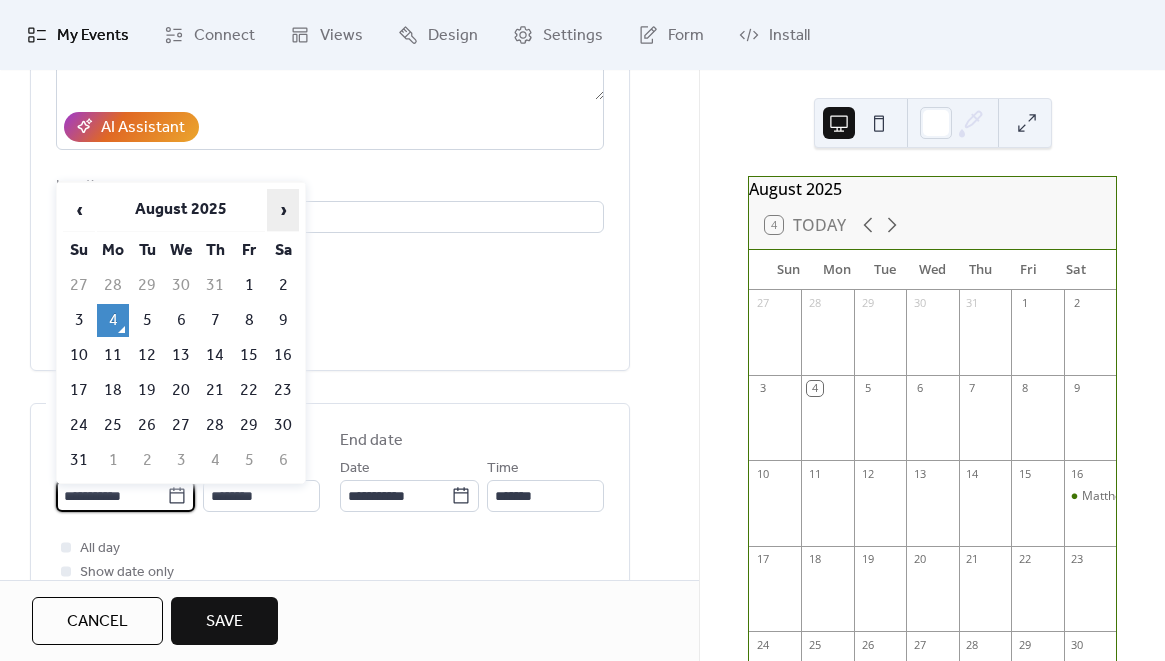 click on "›" at bounding box center (283, 210) 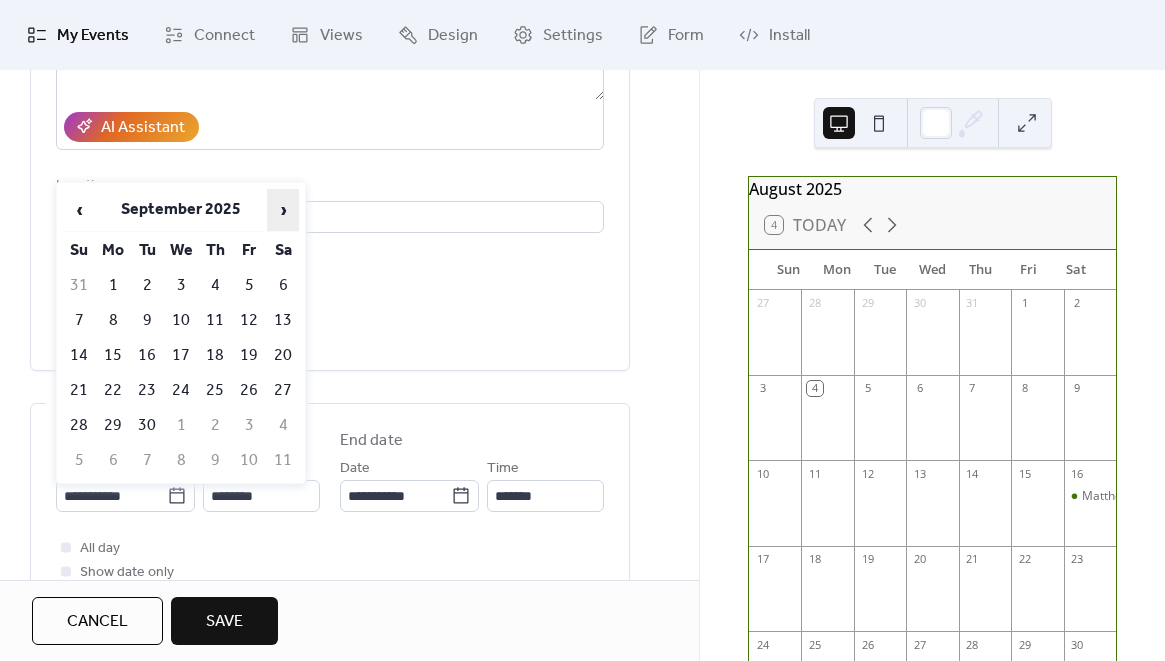 click on "›" at bounding box center (283, 210) 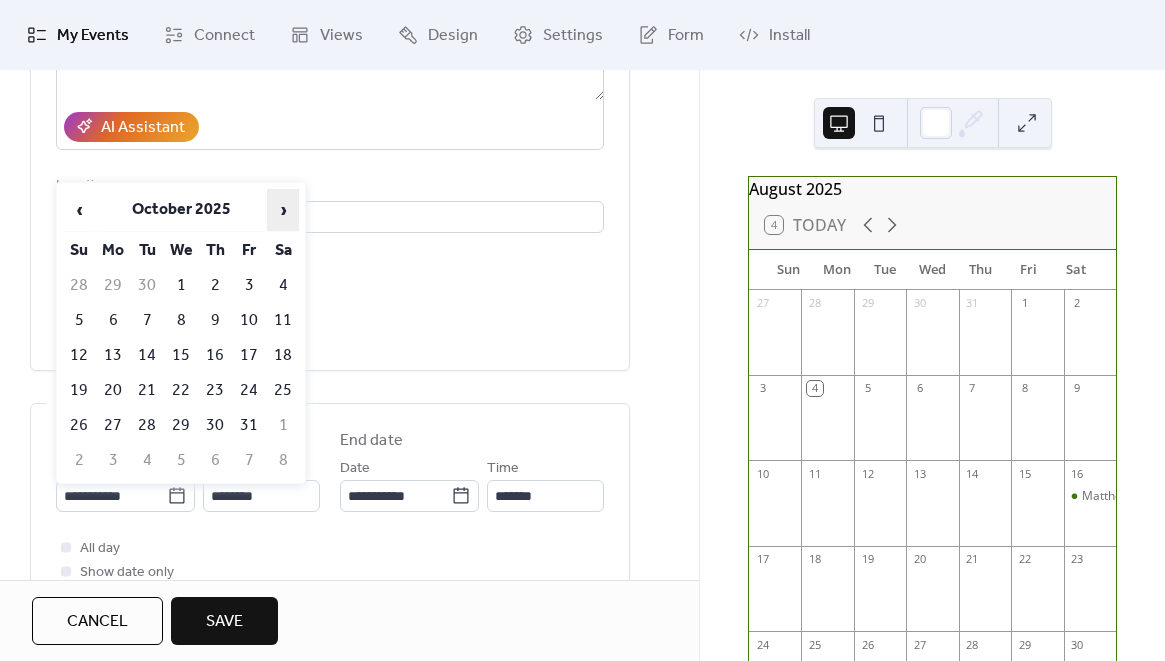 click on "›" at bounding box center (283, 210) 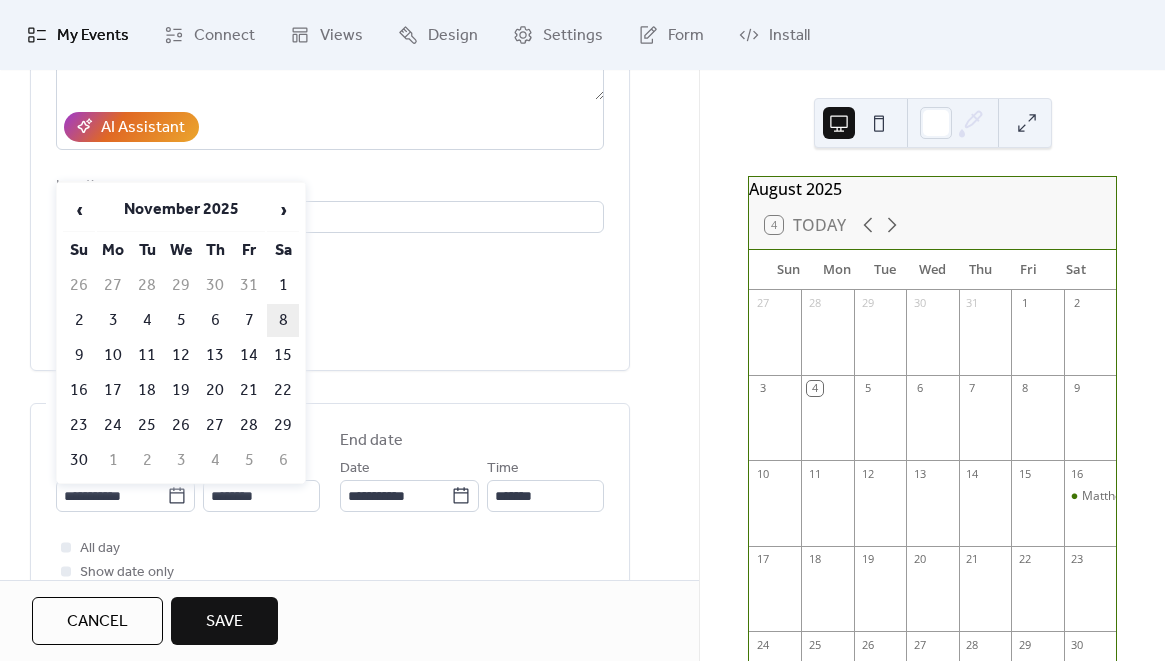 click on "8" at bounding box center [283, 320] 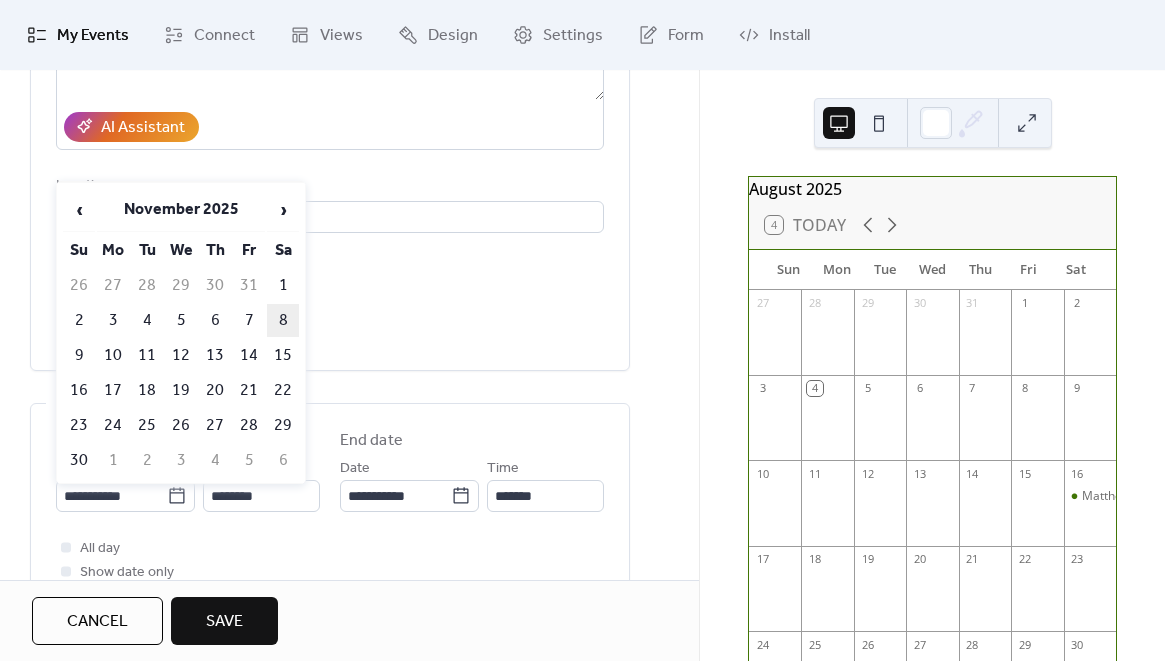 type on "**********" 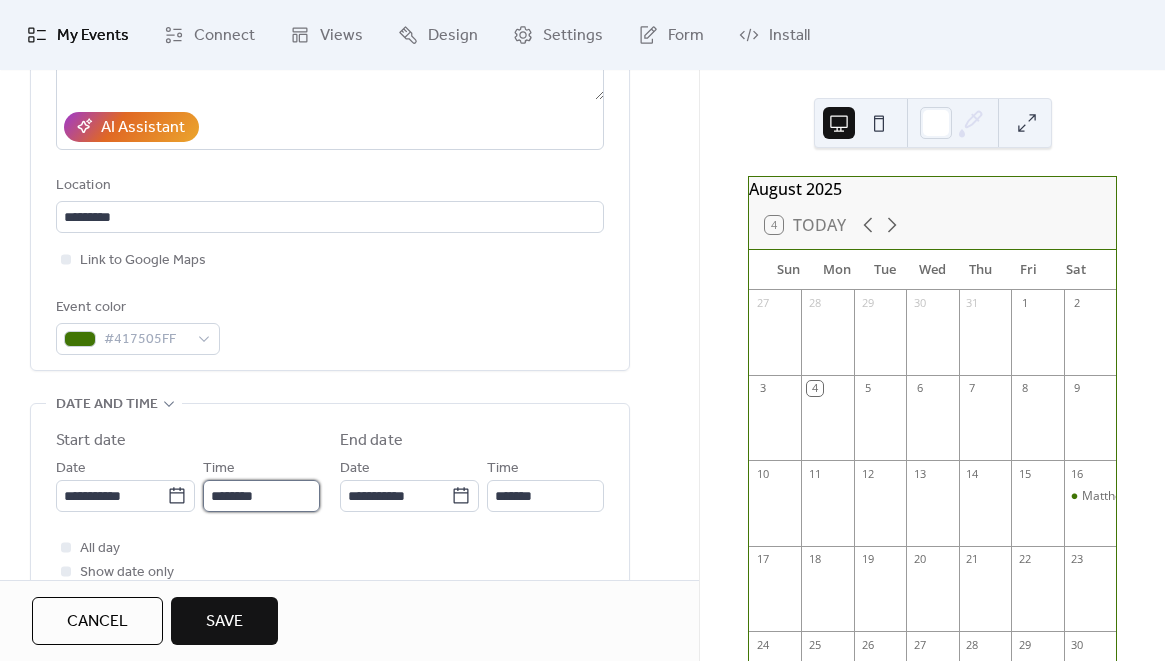 click on "********" at bounding box center (261, 496) 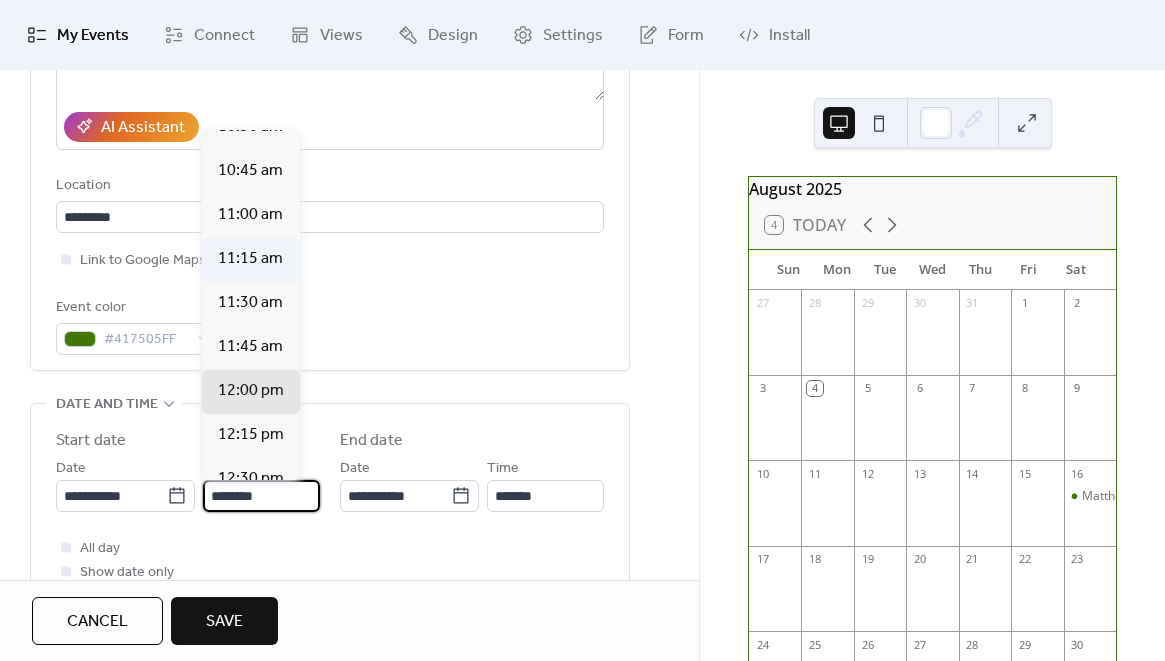 scroll, scrollTop: 1752, scrollLeft: 0, axis: vertical 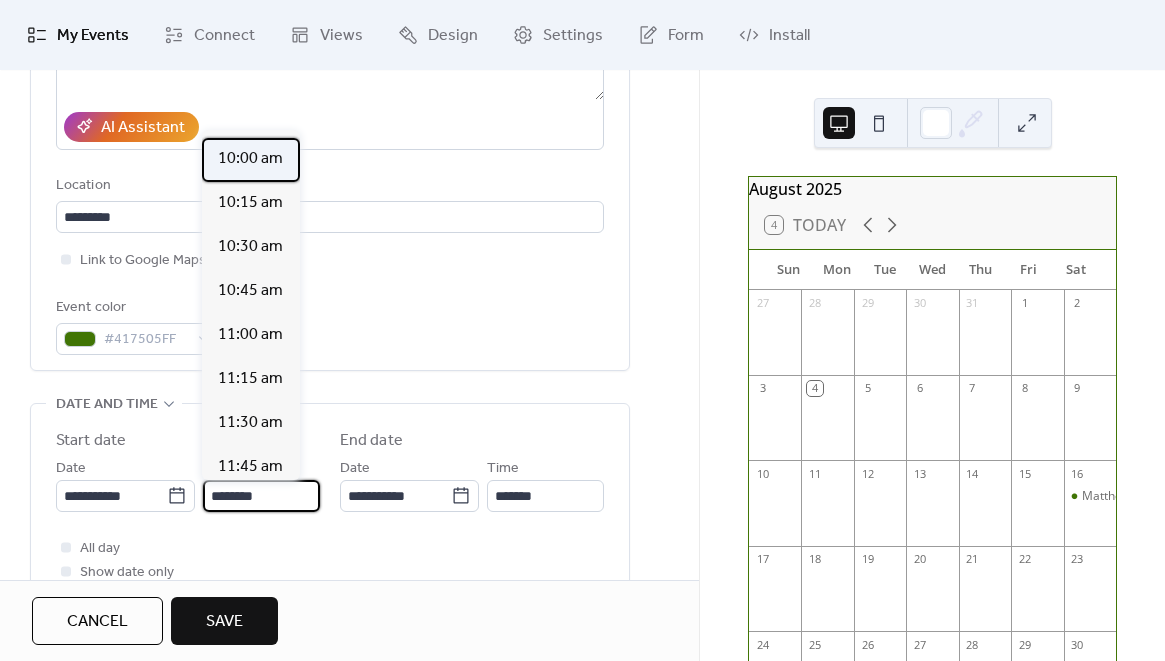 click on "10:00 am" at bounding box center [250, 159] 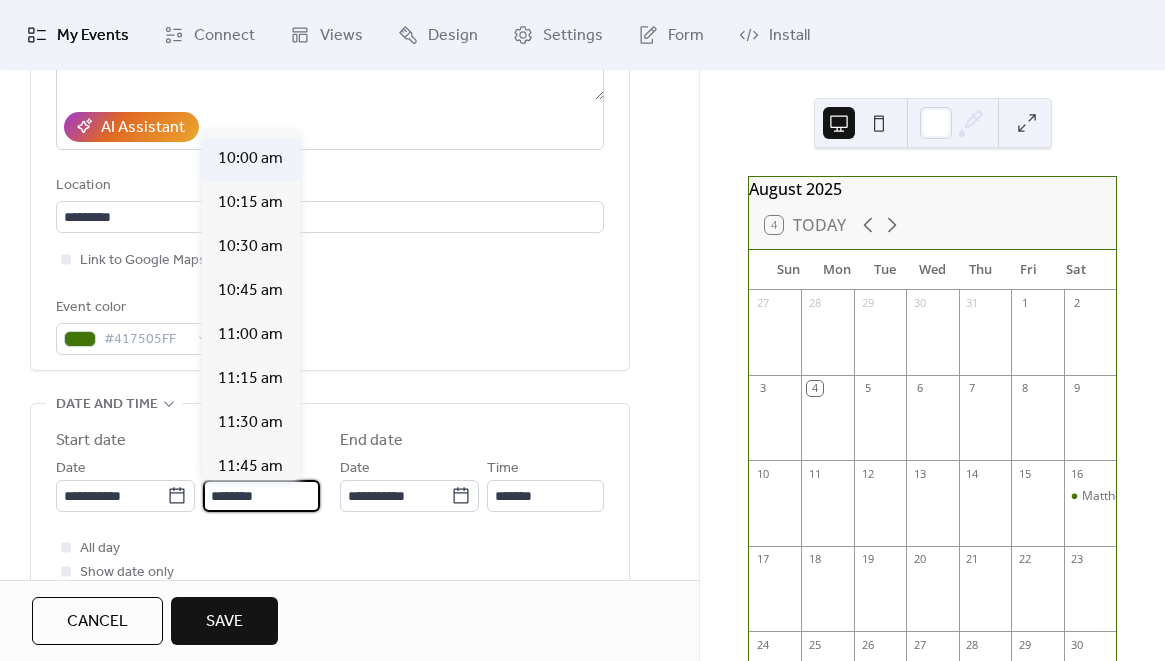 type on "********" 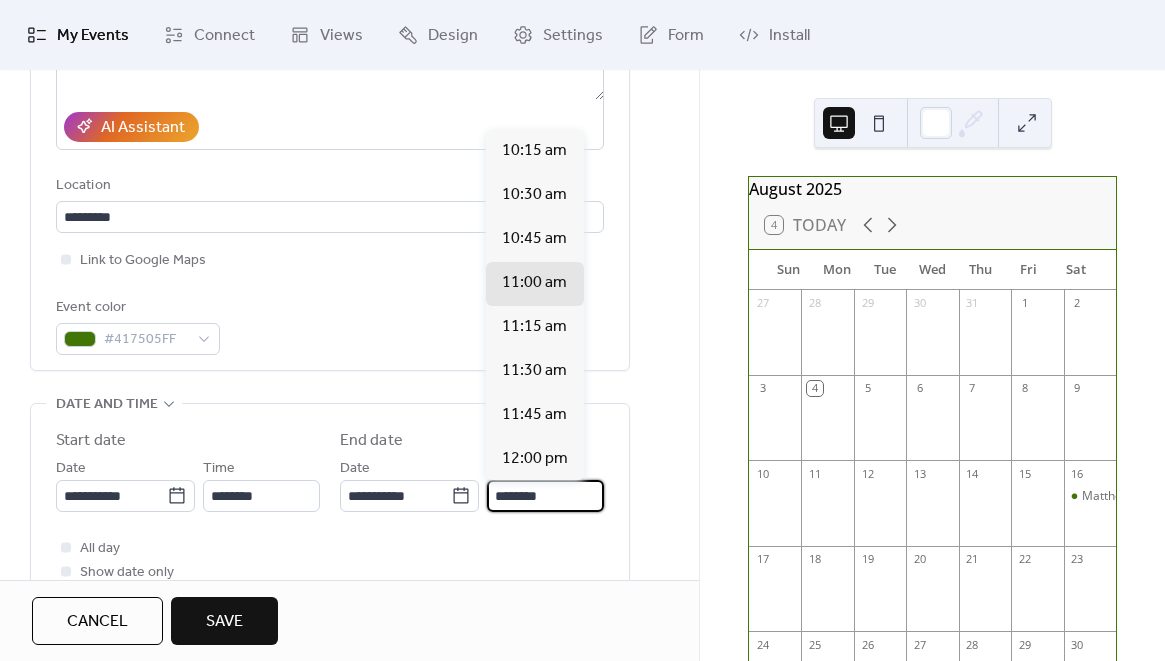 click on "********" at bounding box center (545, 496) 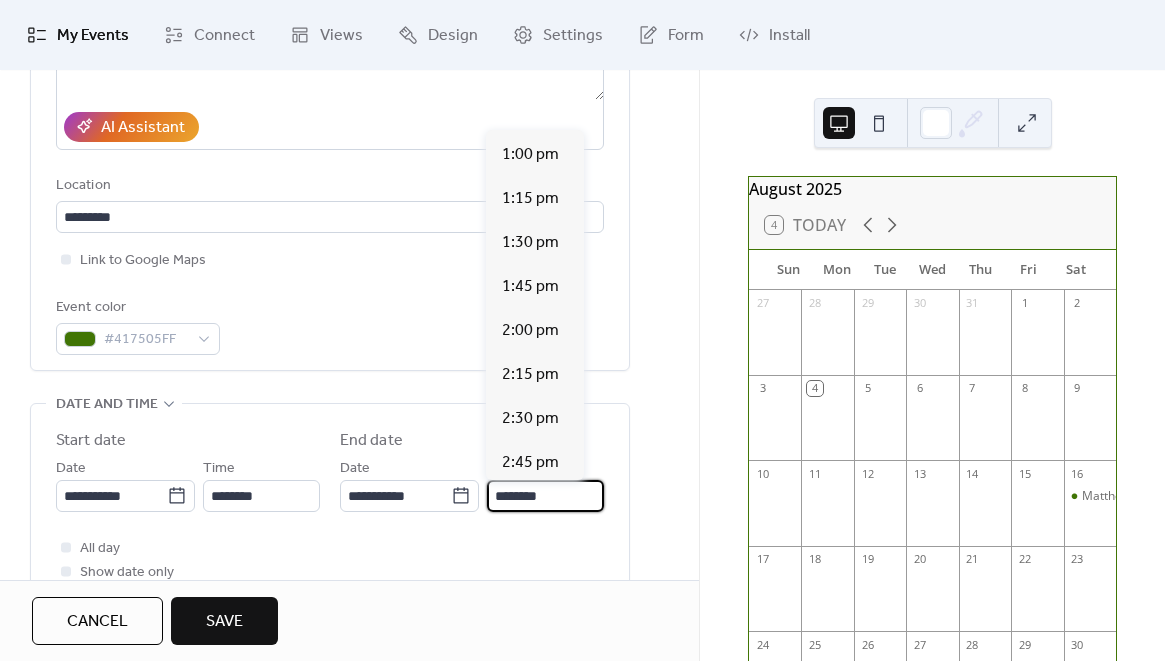 scroll, scrollTop: 720, scrollLeft: 0, axis: vertical 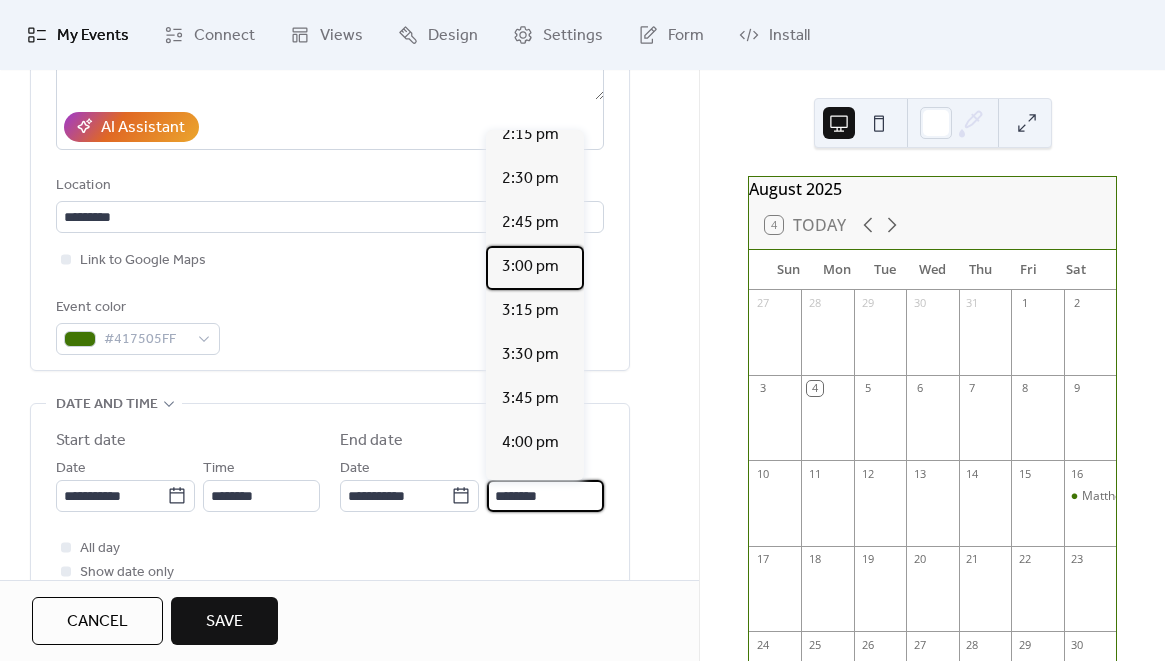 click on "3:00 pm" at bounding box center (530, 267) 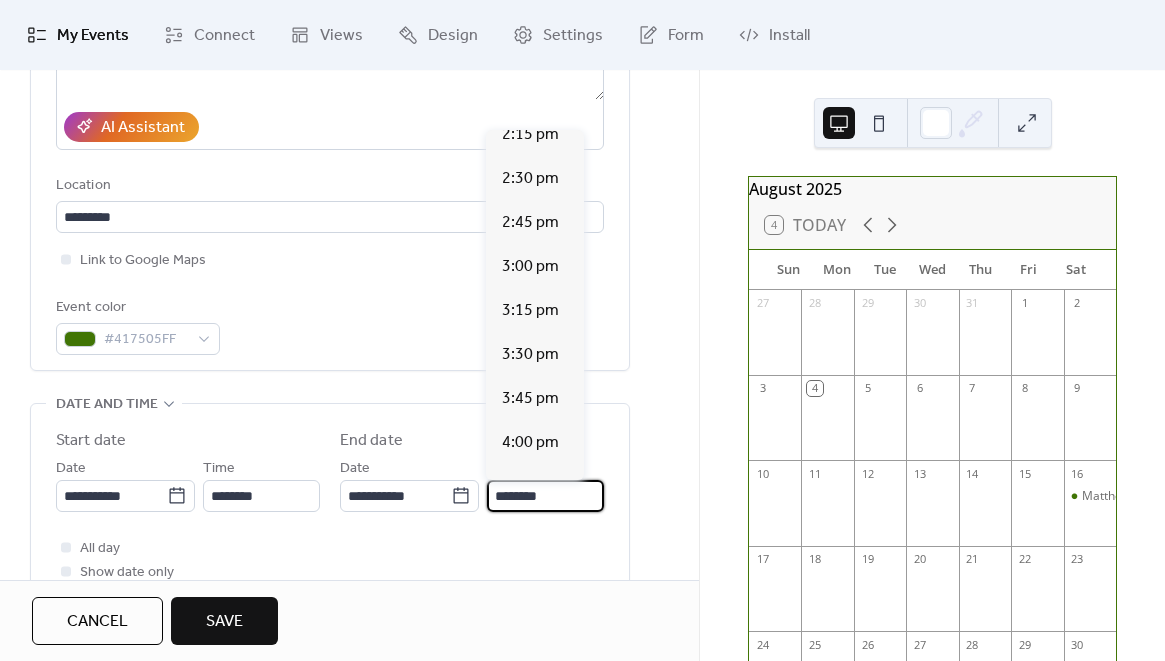 type on "*******" 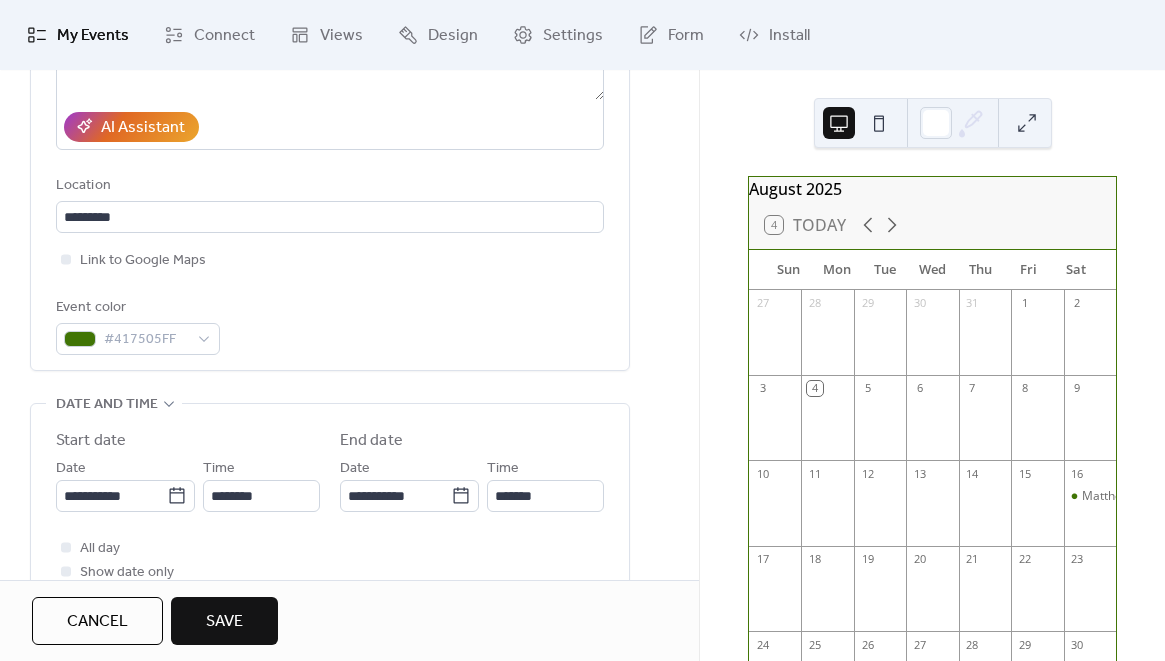 click on "Save" at bounding box center (224, 622) 